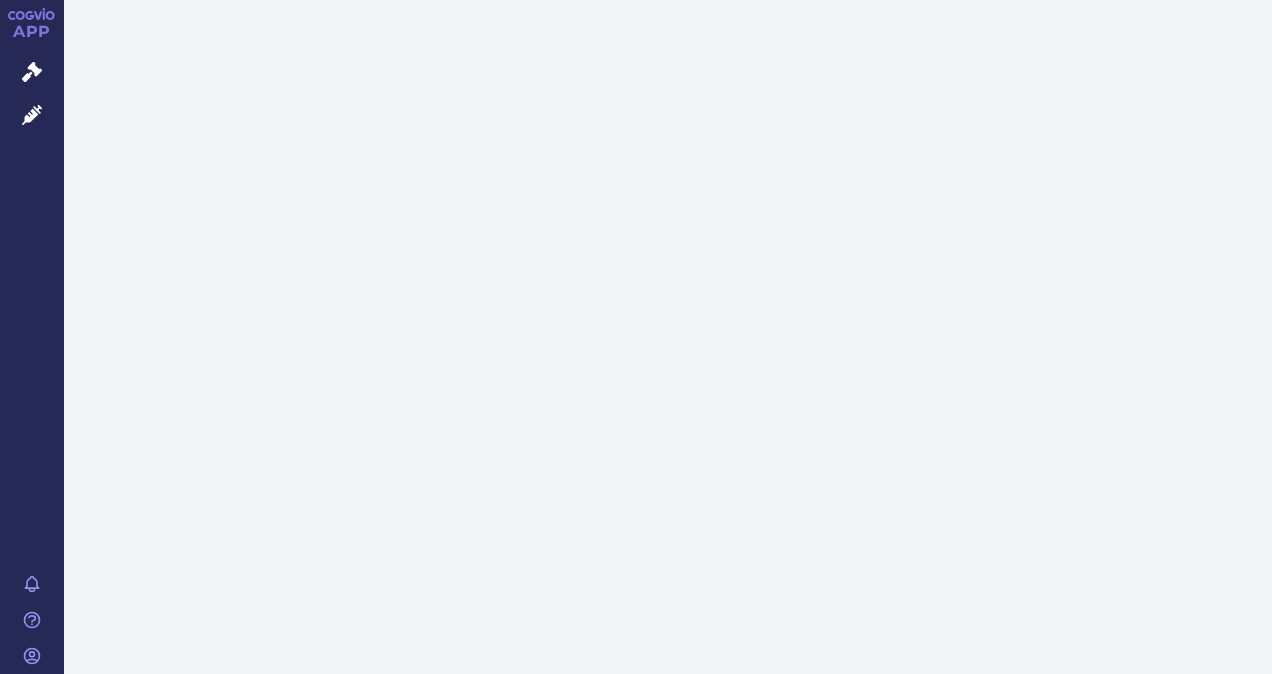 scroll, scrollTop: 0, scrollLeft: 0, axis: both 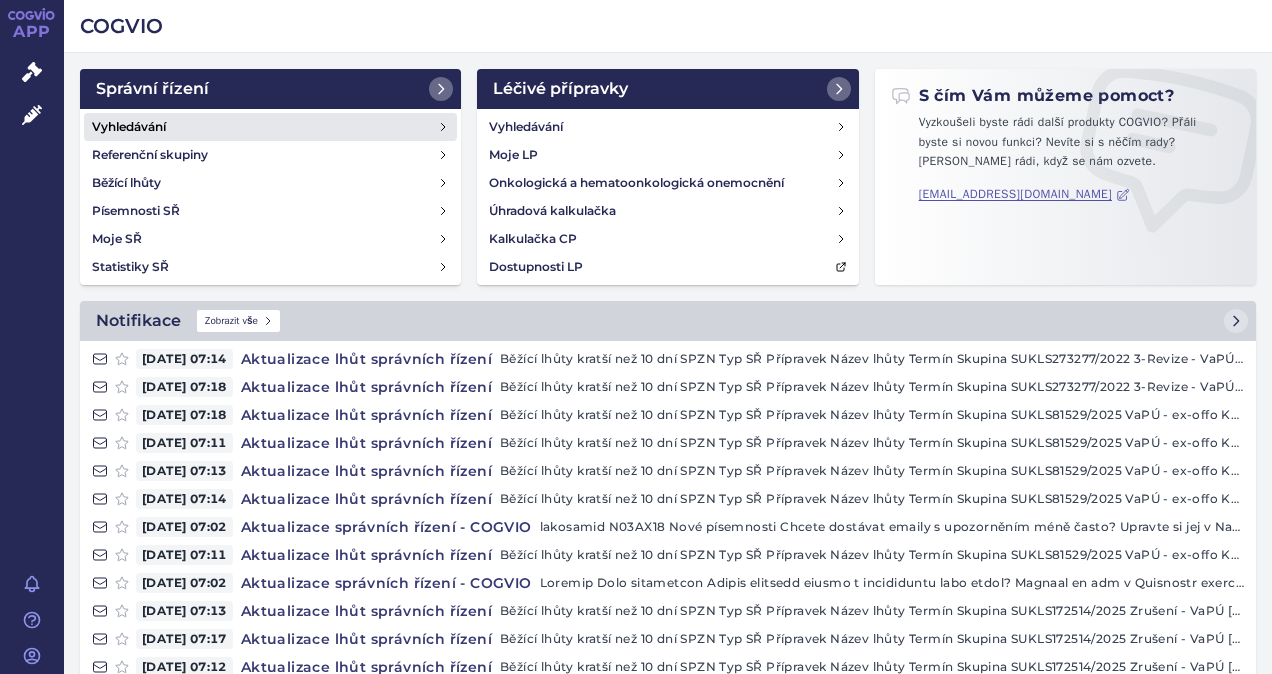 click on "Vyhledávání" at bounding box center (129, 127) 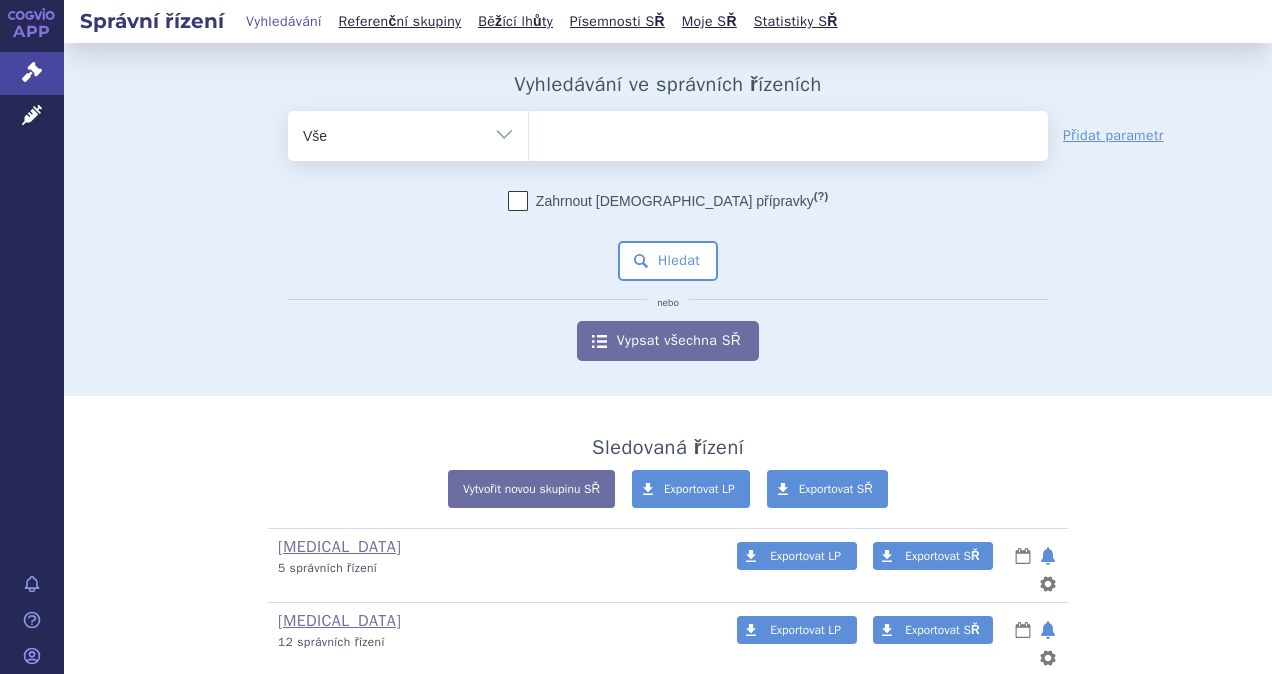scroll, scrollTop: 0, scrollLeft: 0, axis: both 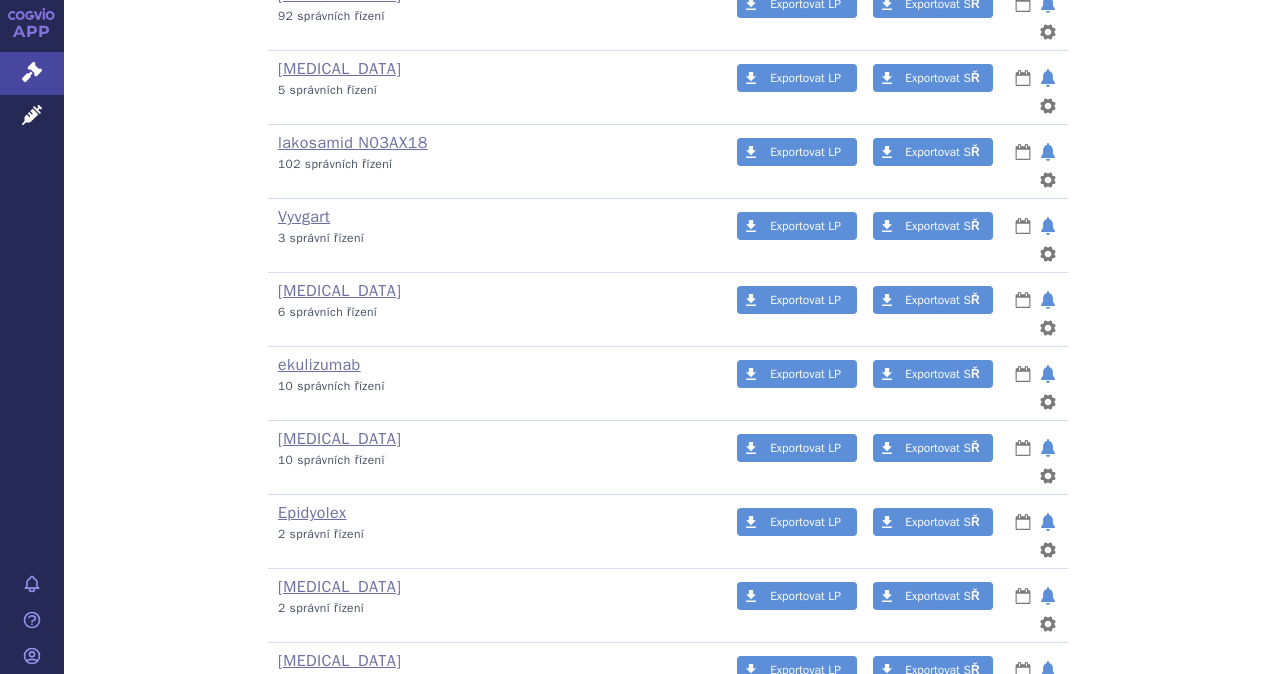 click on "Bimzelx" at bounding box center (306, 883) 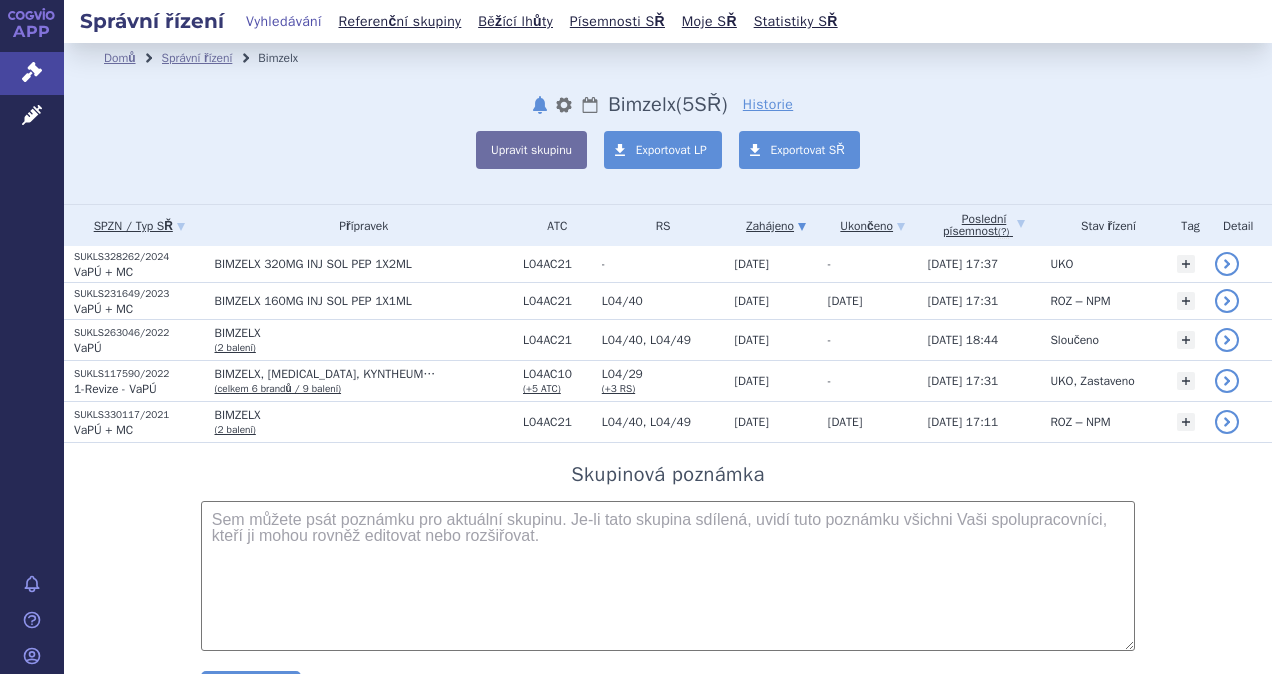 scroll, scrollTop: 0, scrollLeft: 0, axis: both 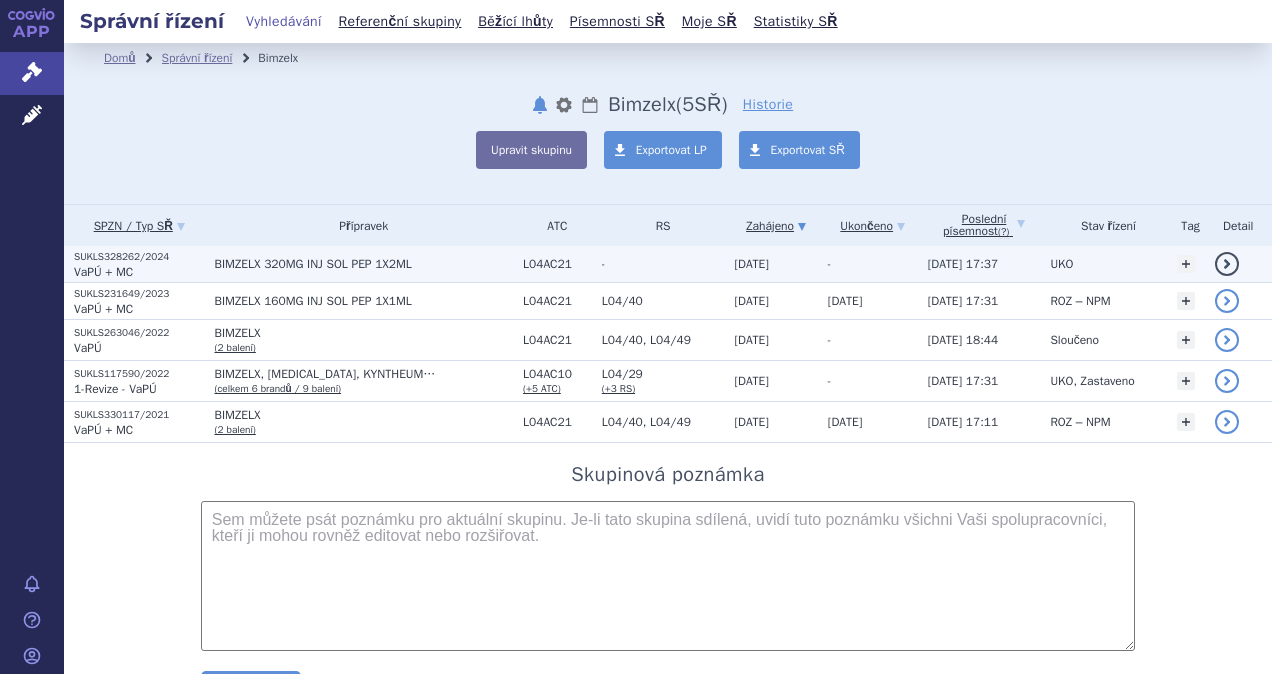 click on "SUKLS328262/2024" at bounding box center [139, 257] 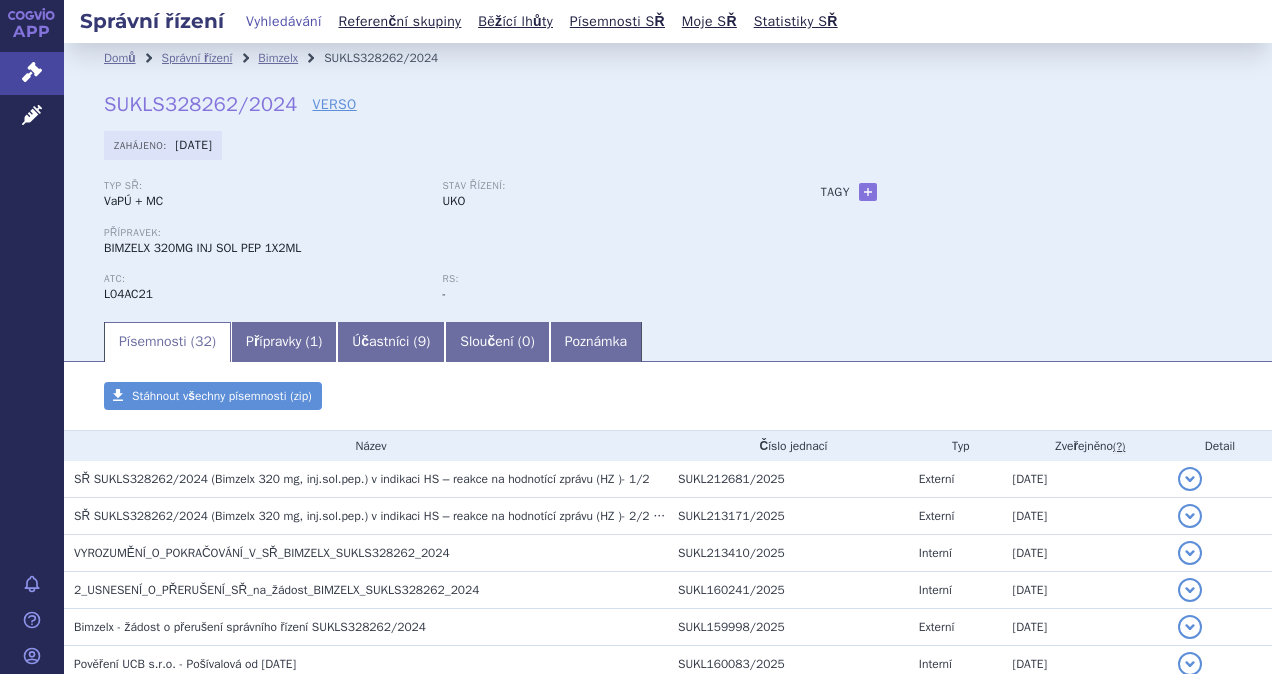 scroll, scrollTop: 0, scrollLeft: 0, axis: both 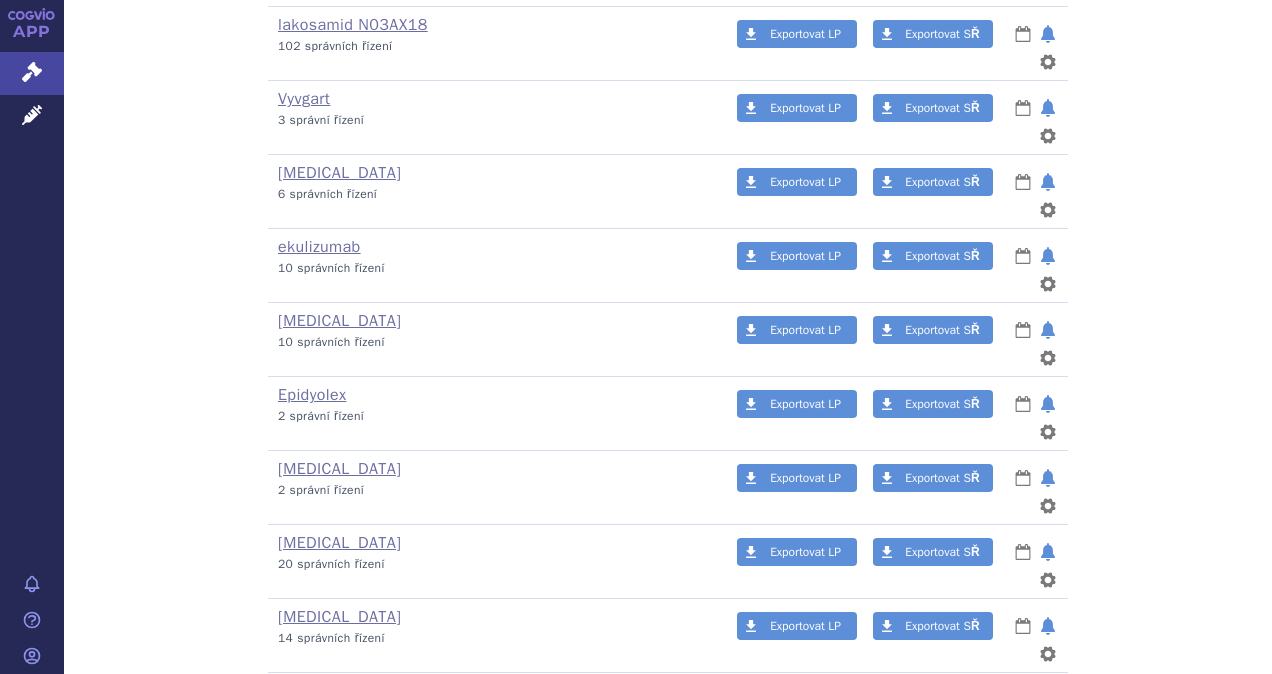 click on "Rystiggo" at bounding box center (309, 691) 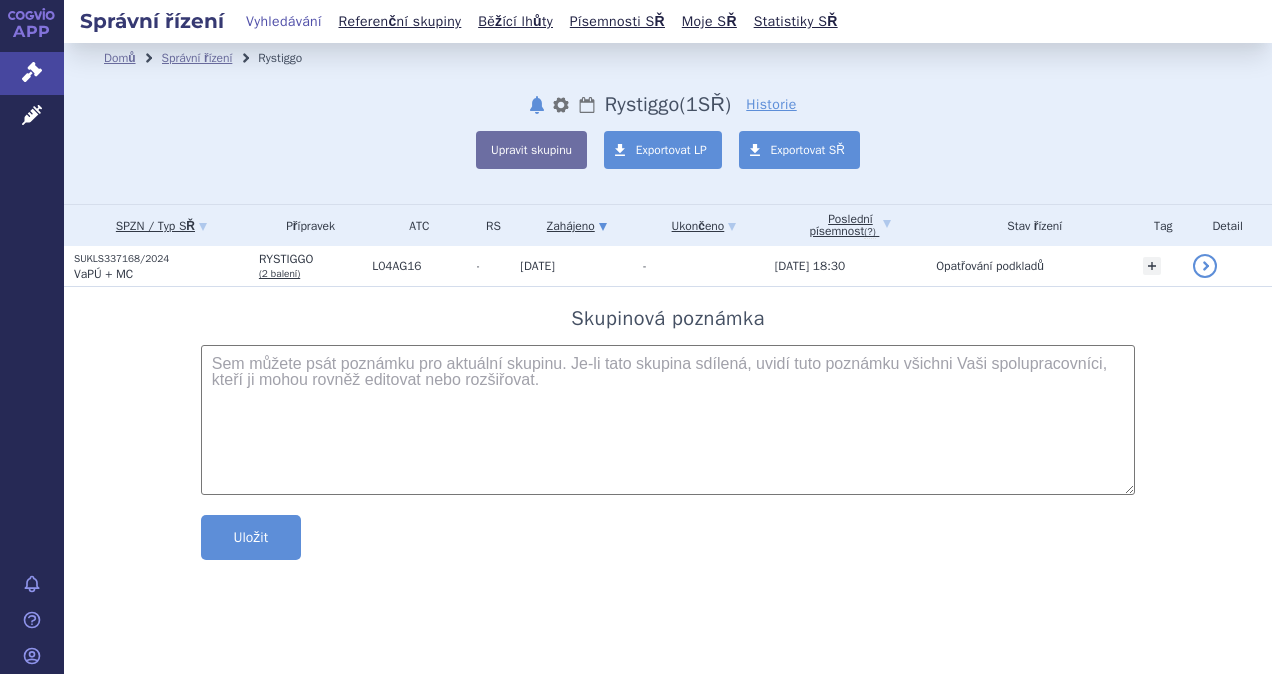 scroll, scrollTop: 0, scrollLeft: 0, axis: both 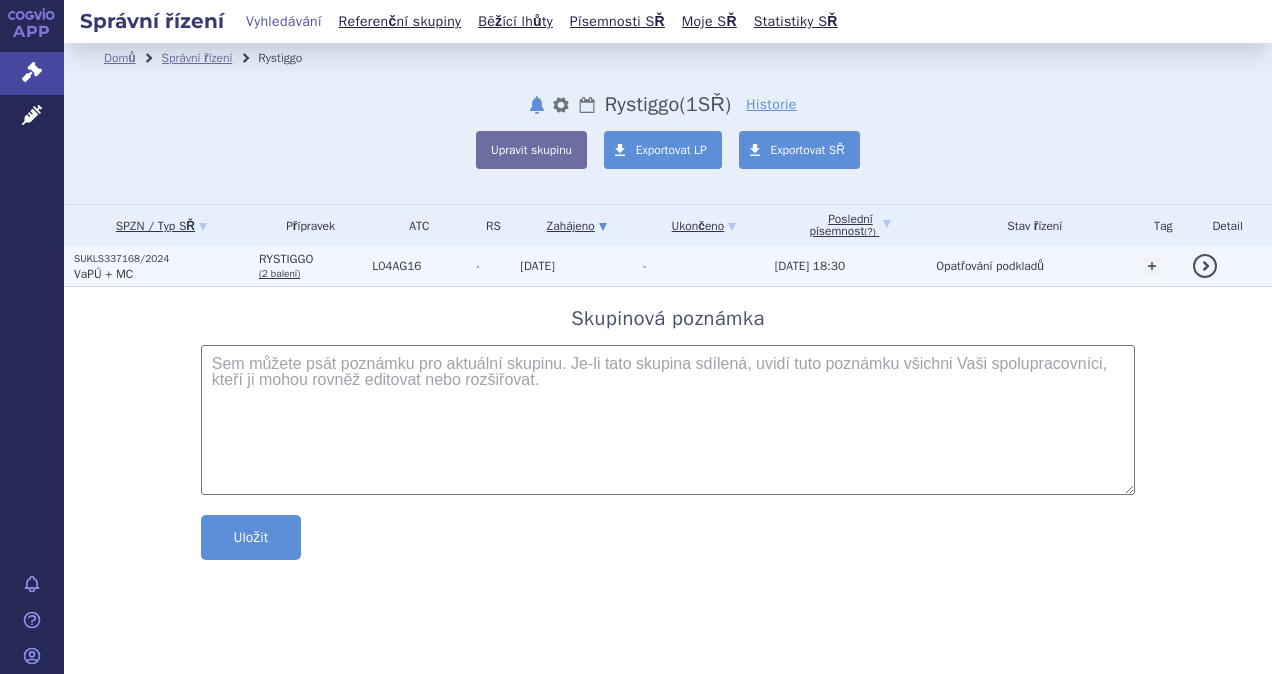 click on "SUKLS337168/2024" at bounding box center (161, 259) 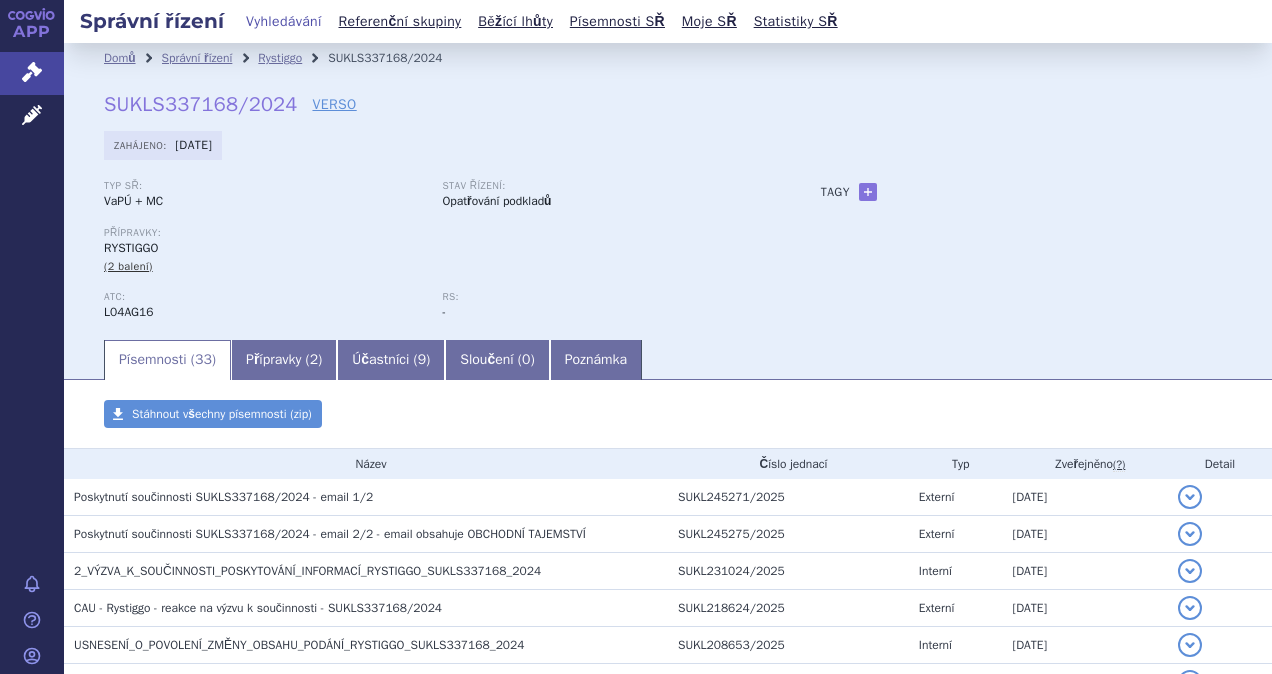 scroll, scrollTop: 0, scrollLeft: 0, axis: both 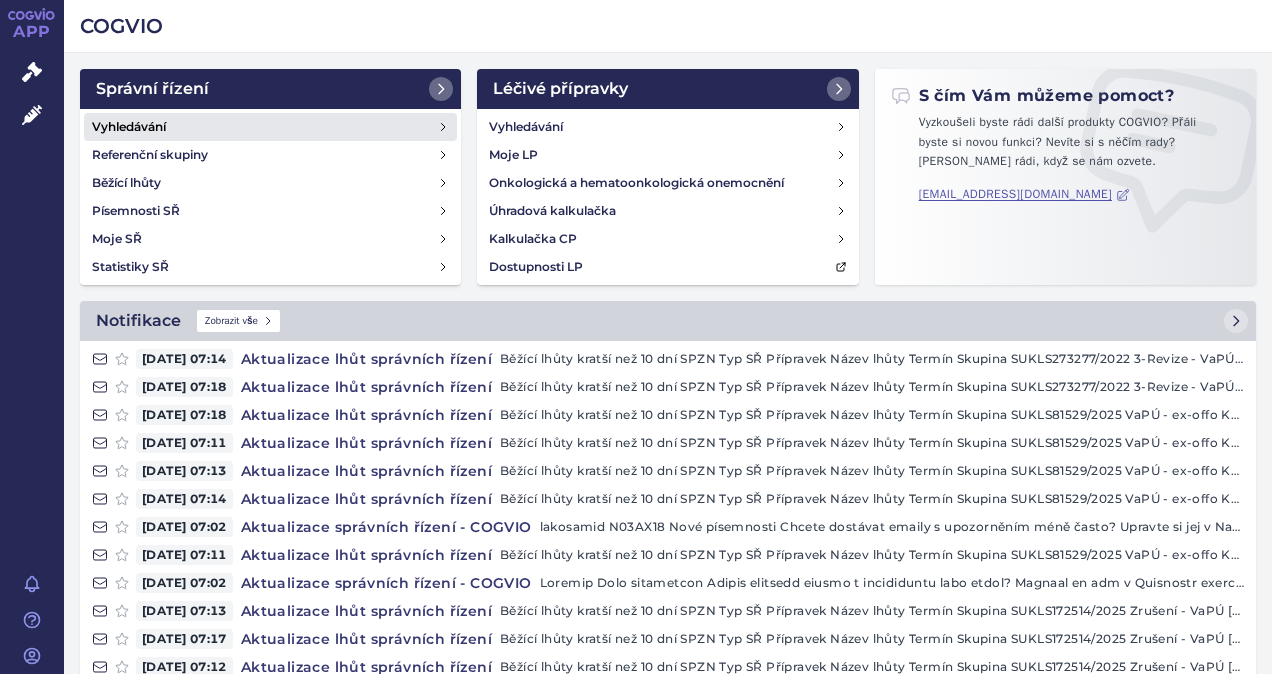 click on "Vyhledávání" at bounding box center (129, 127) 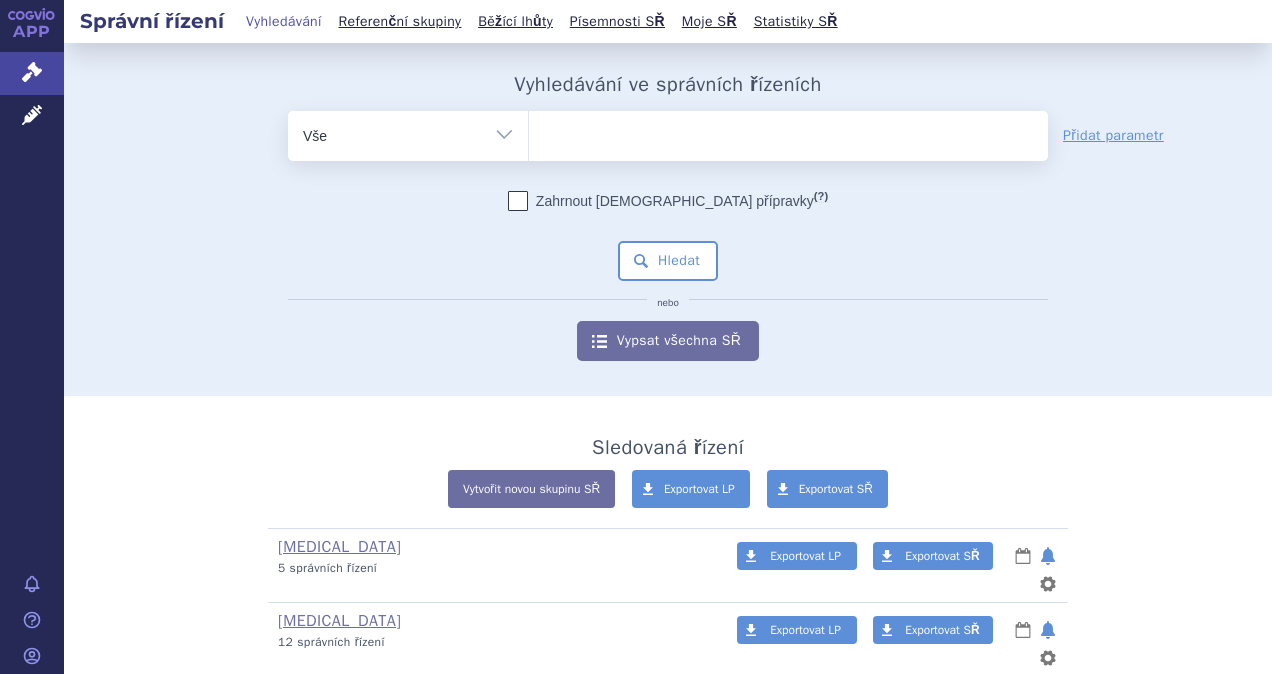 scroll, scrollTop: 0, scrollLeft: 0, axis: both 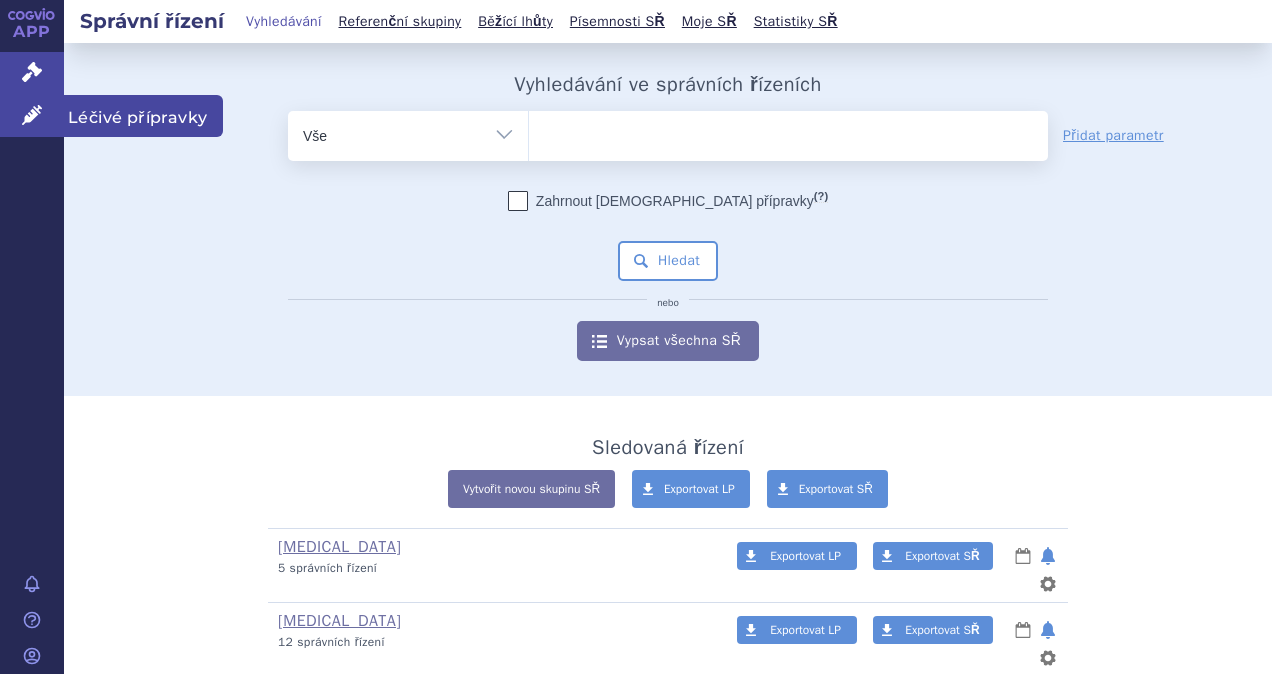 click 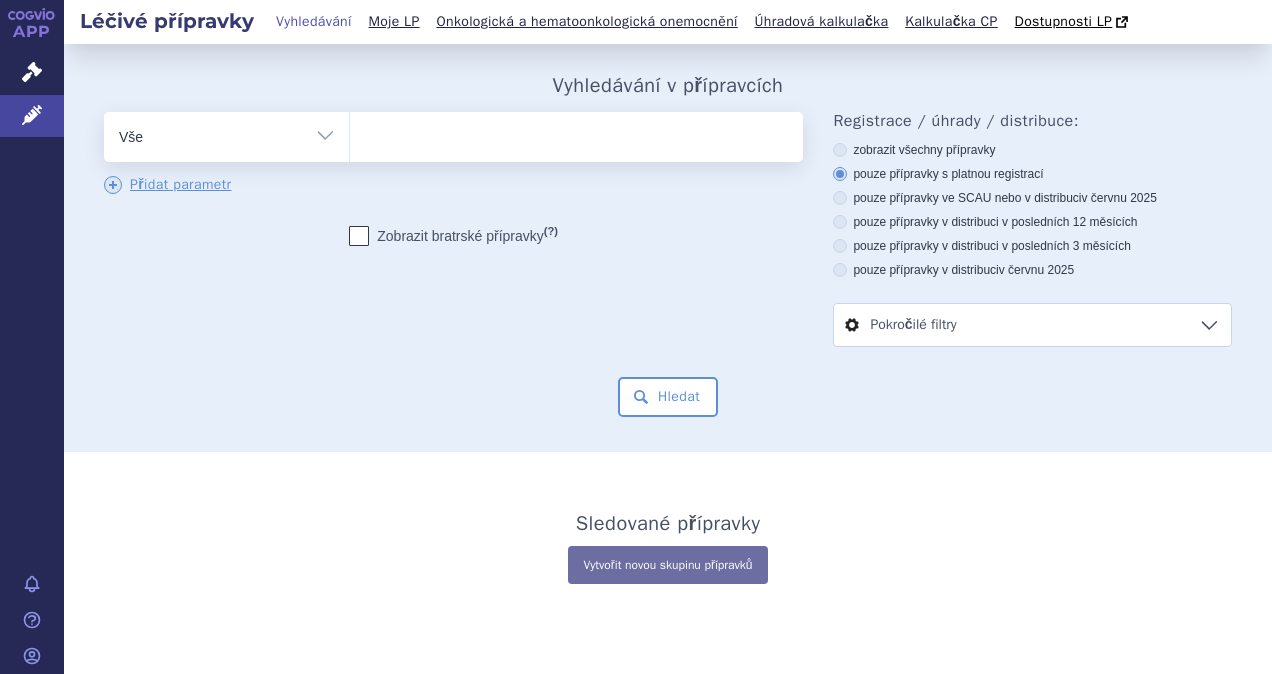 scroll, scrollTop: 0, scrollLeft: 0, axis: both 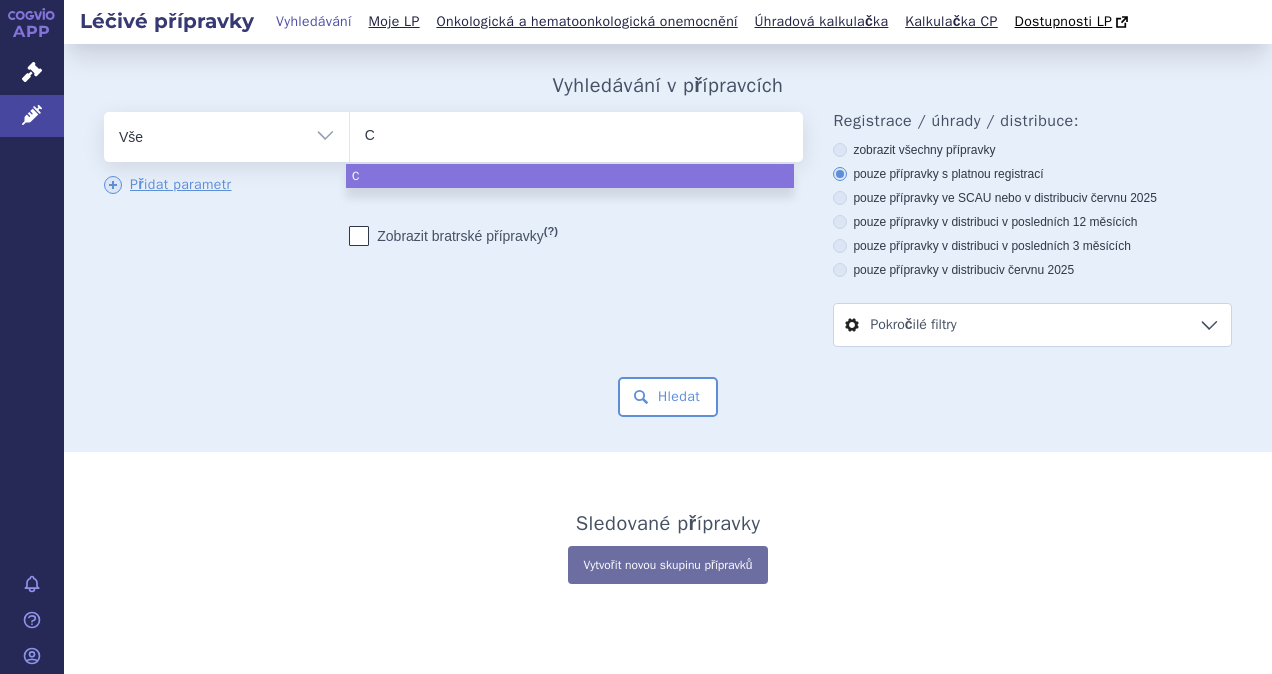 type on "Co" 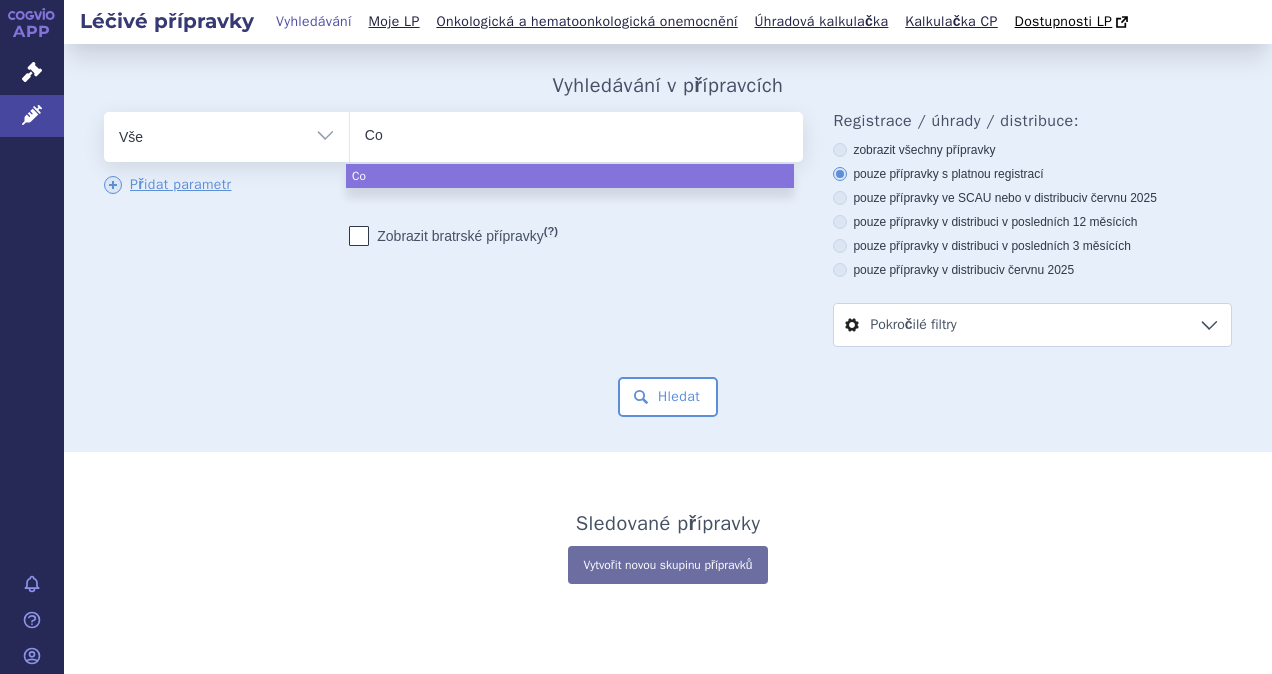 type on "Cos" 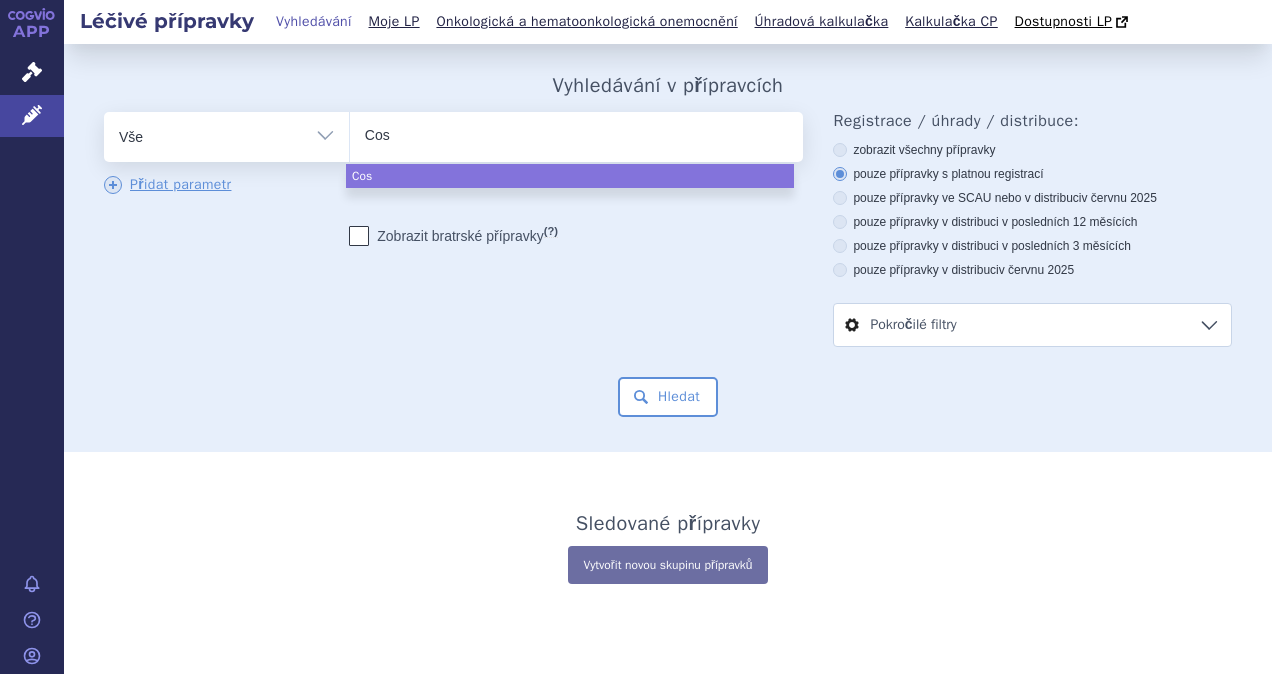 type on "Cose" 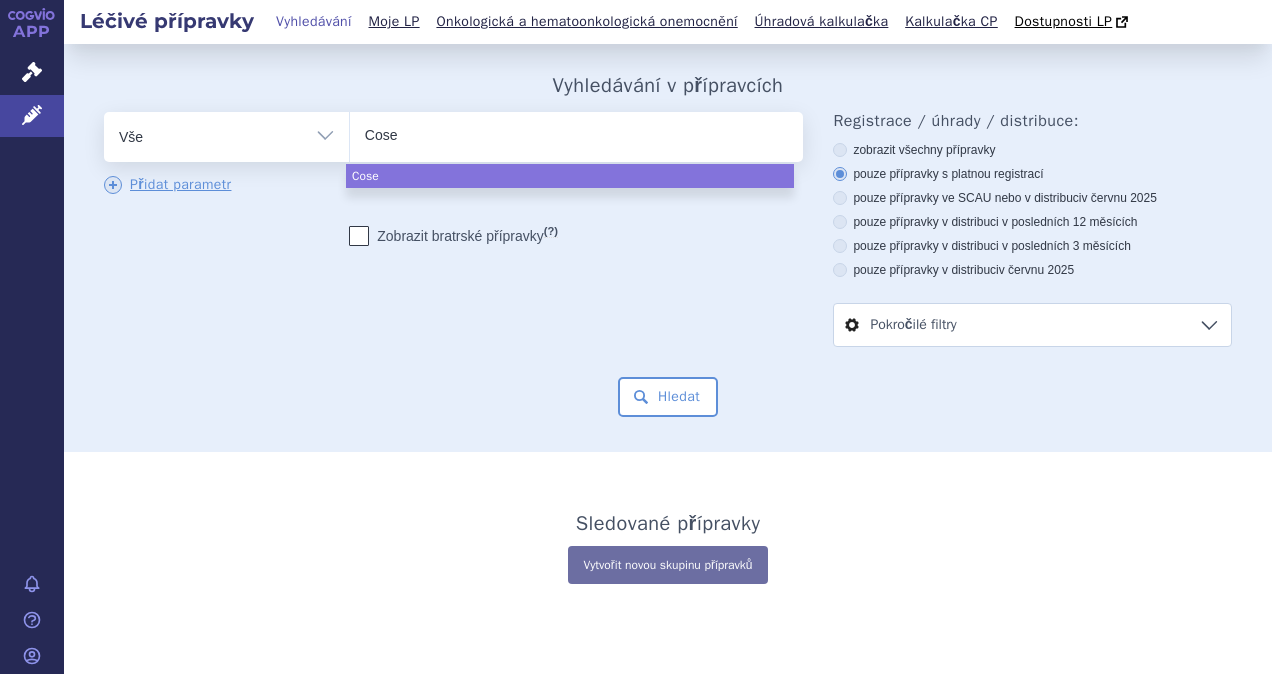 type on "Cosen" 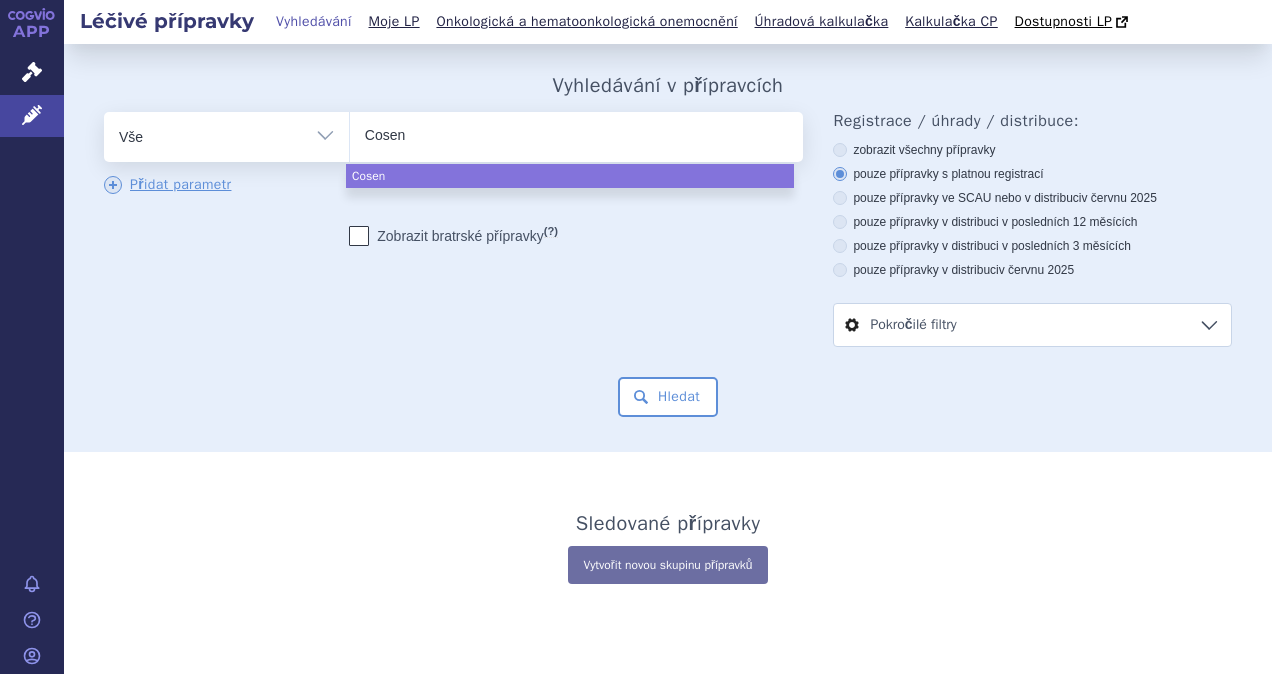 type on "Cosent" 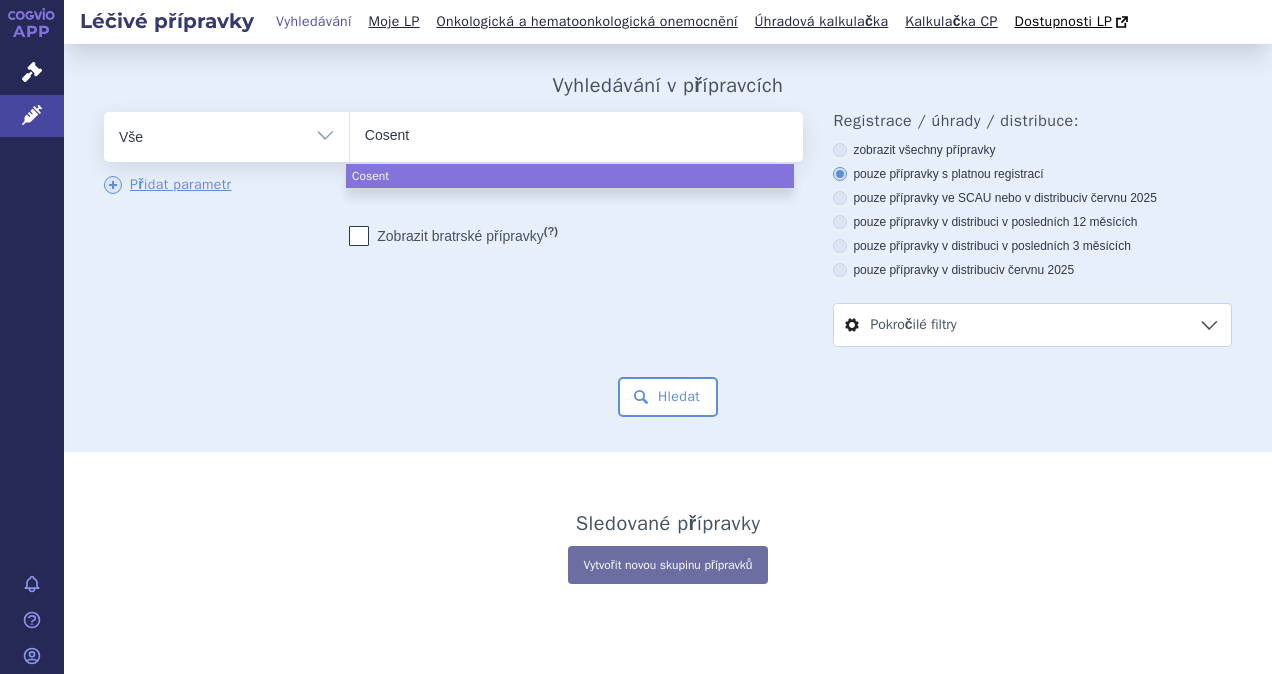type on "Cosenty" 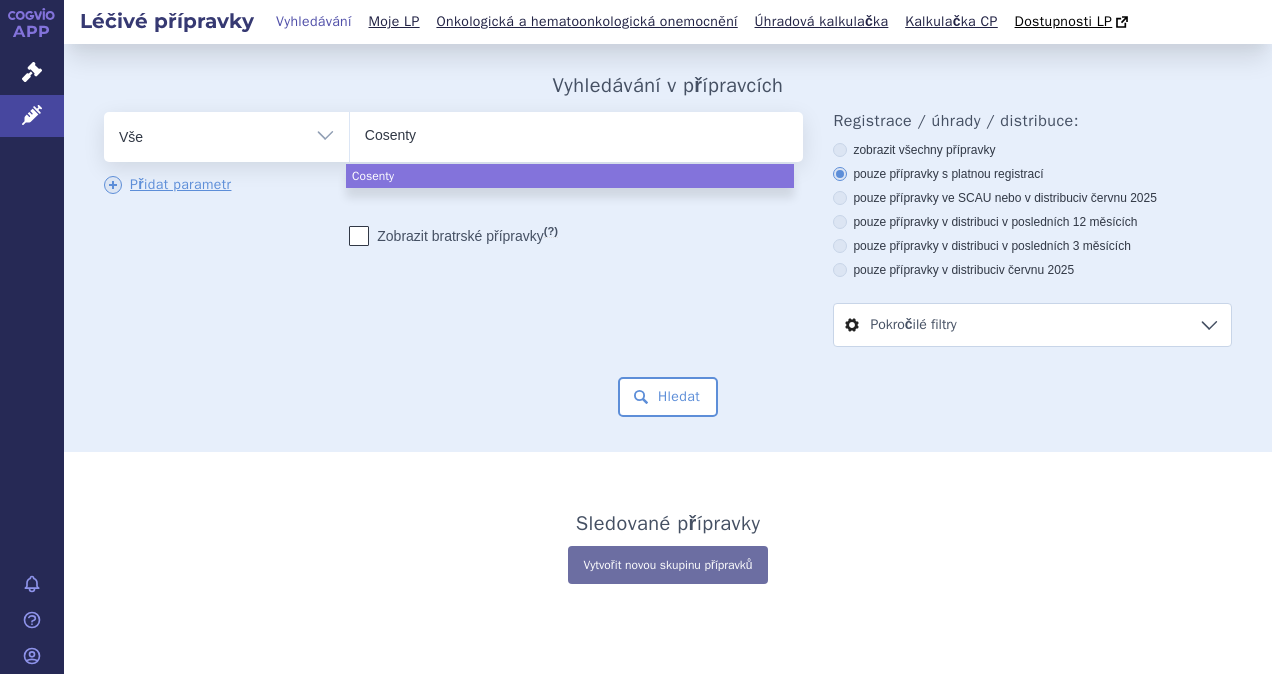 type on "Cosentyx" 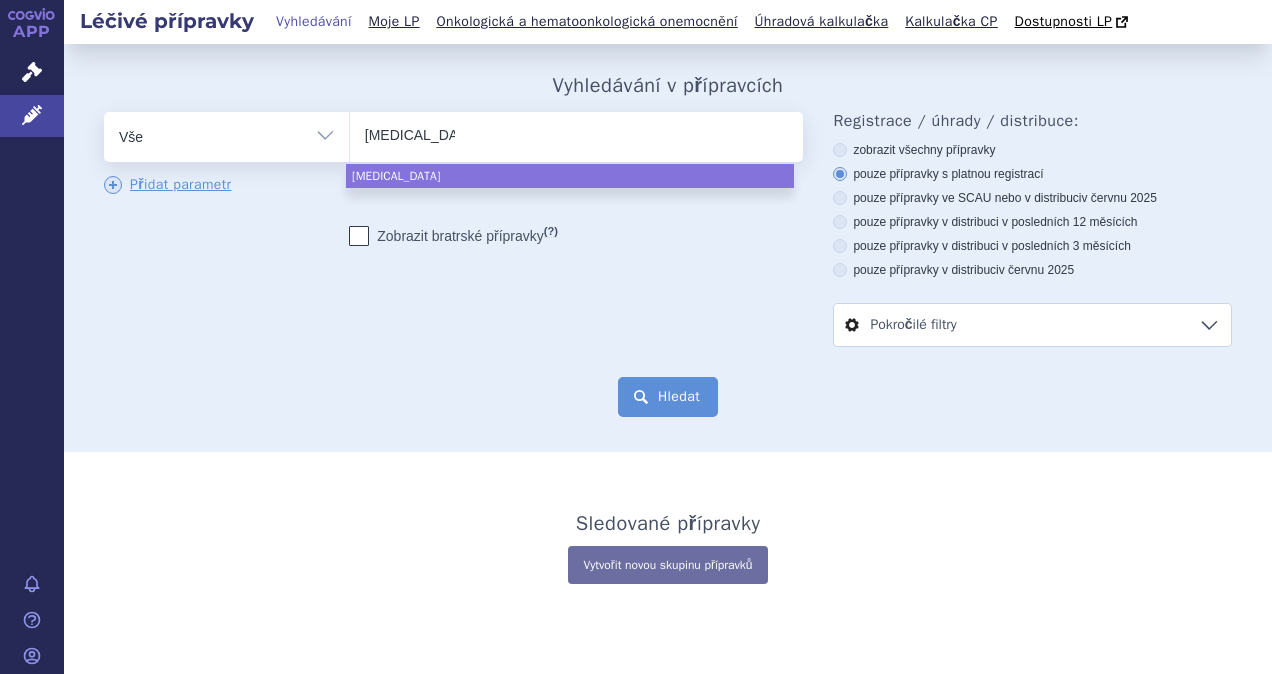select on "[MEDICAL_DATA]" 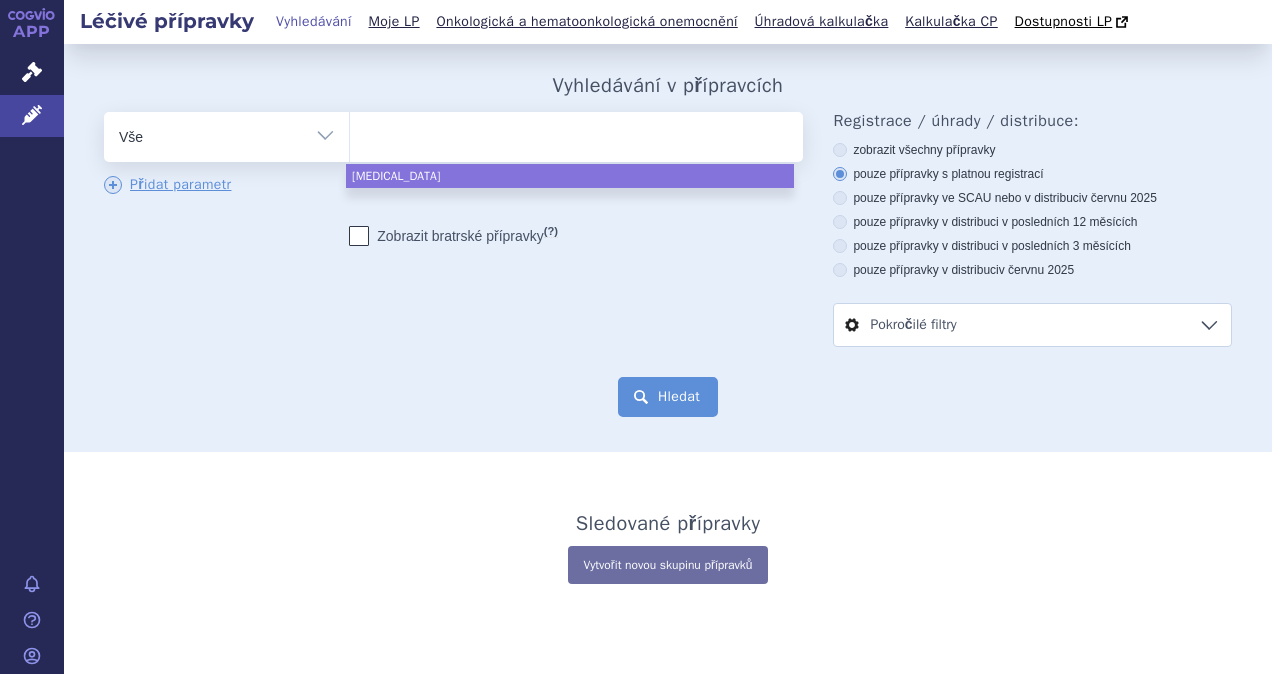 click on "Hledat" at bounding box center (668, 397) 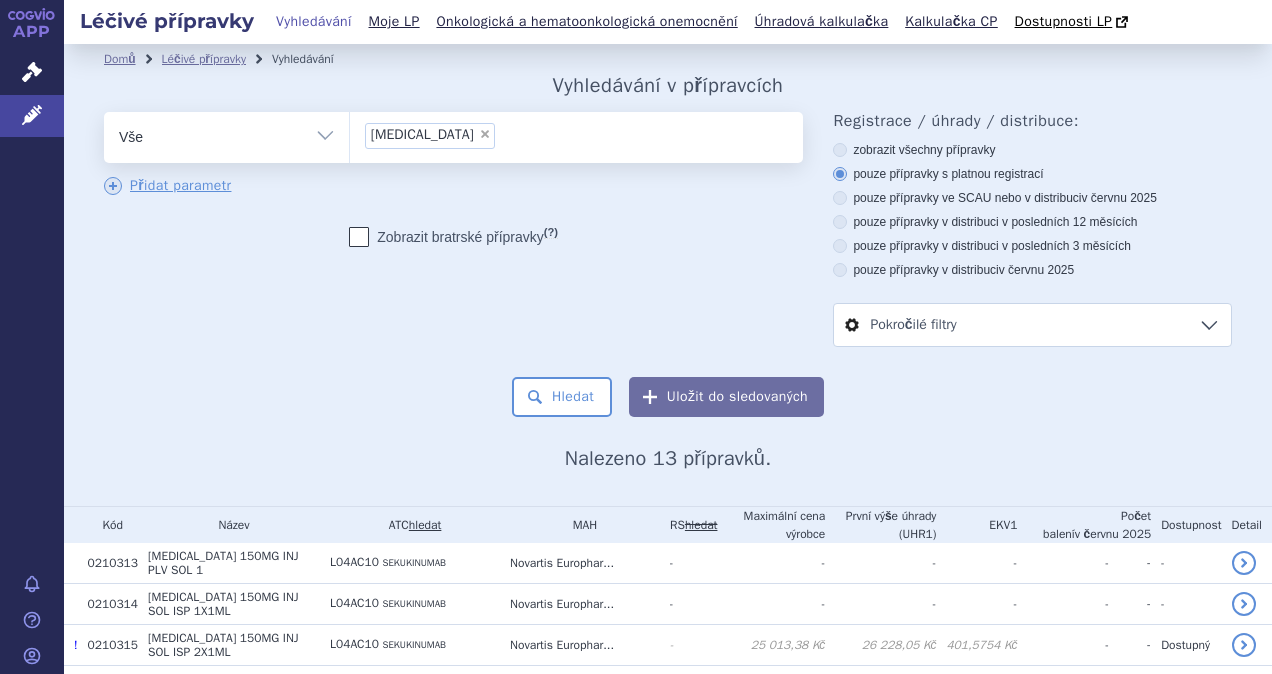 scroll, scrollTop: 0, scrollLeft: 0, axis: both 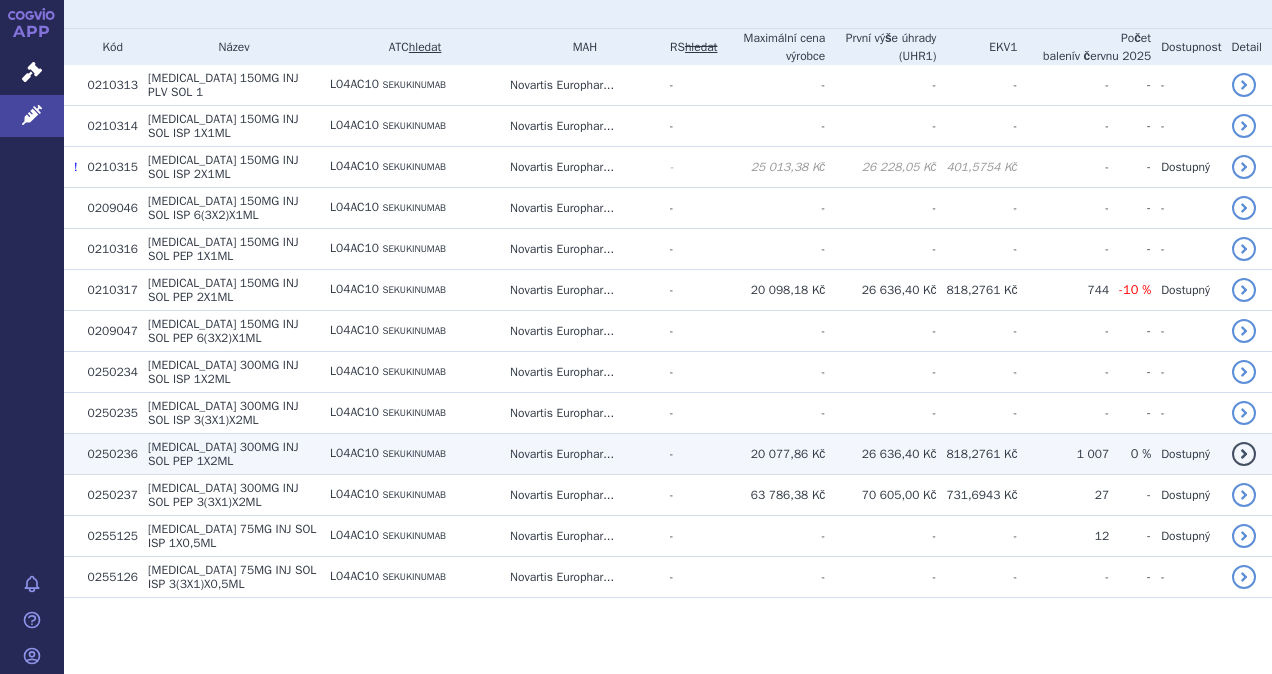 click on "SEKUKINUMAB" at bounding box center [414, 454] 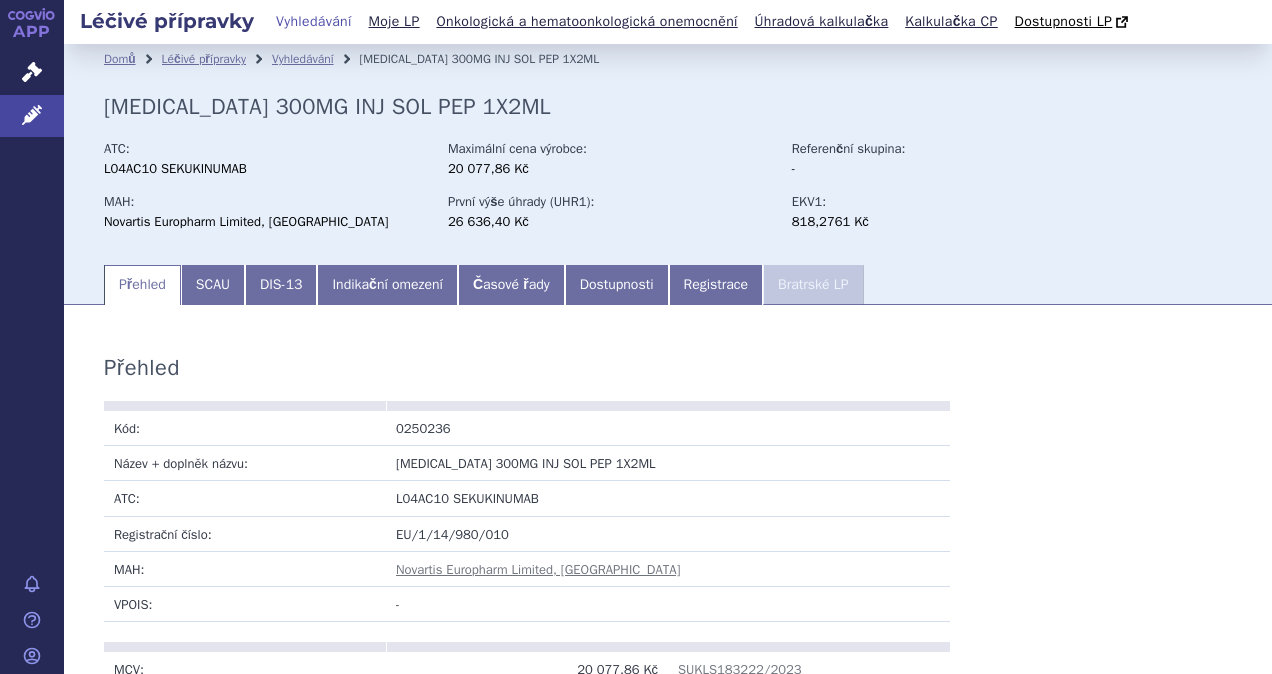 scroll, scrollTop: 0, scrollLeft: 0, axis: both 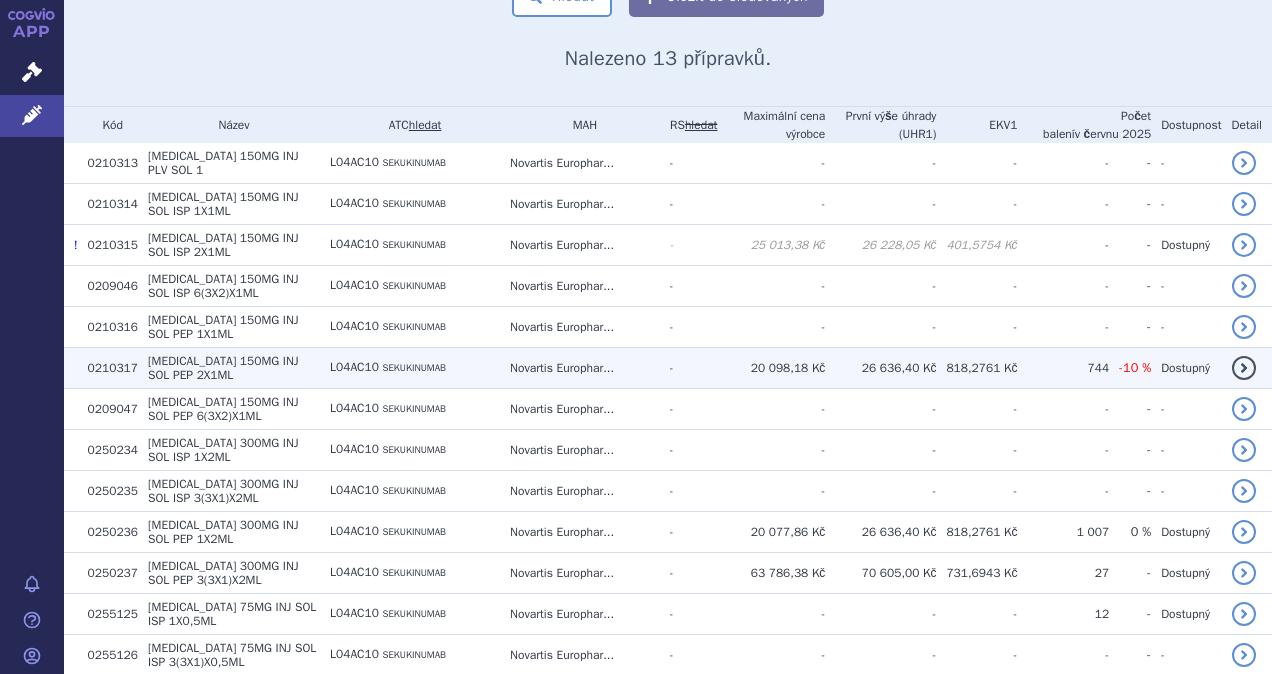 click on "150MG INJ SOL PEP 2X1ML" at bounding box center [223, 368] 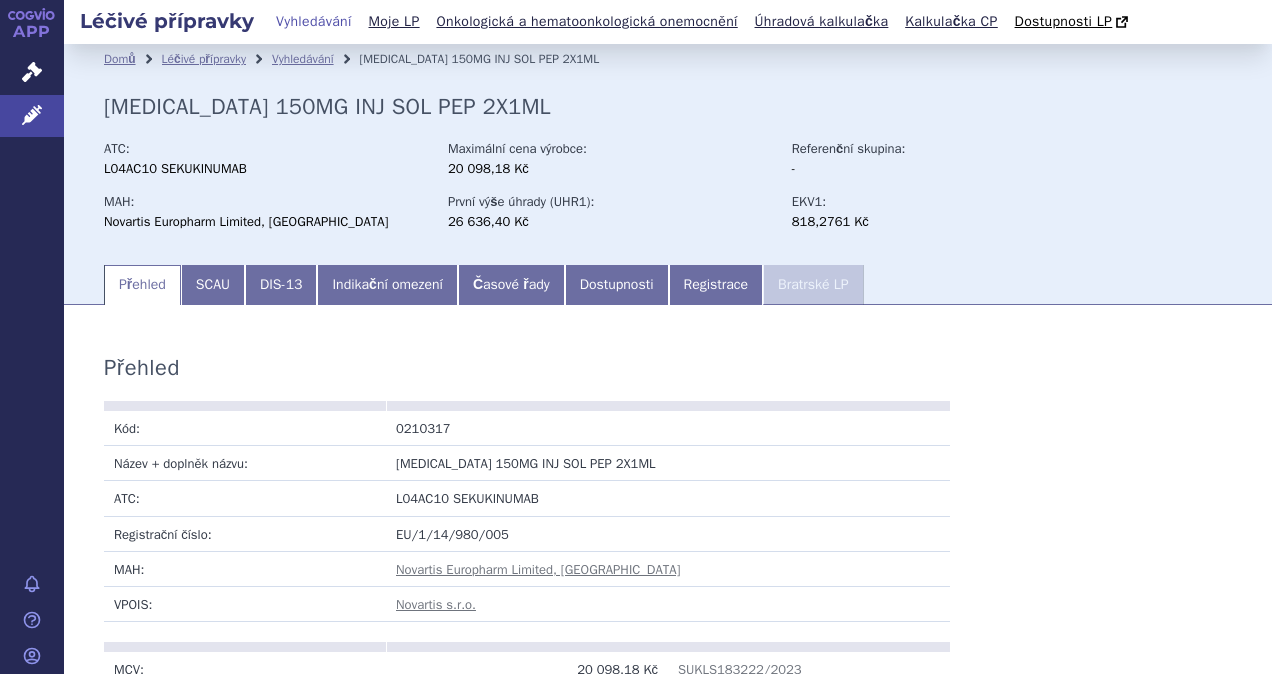 scroll, scrollTop: 0, scrollLeft: 0, axis: both 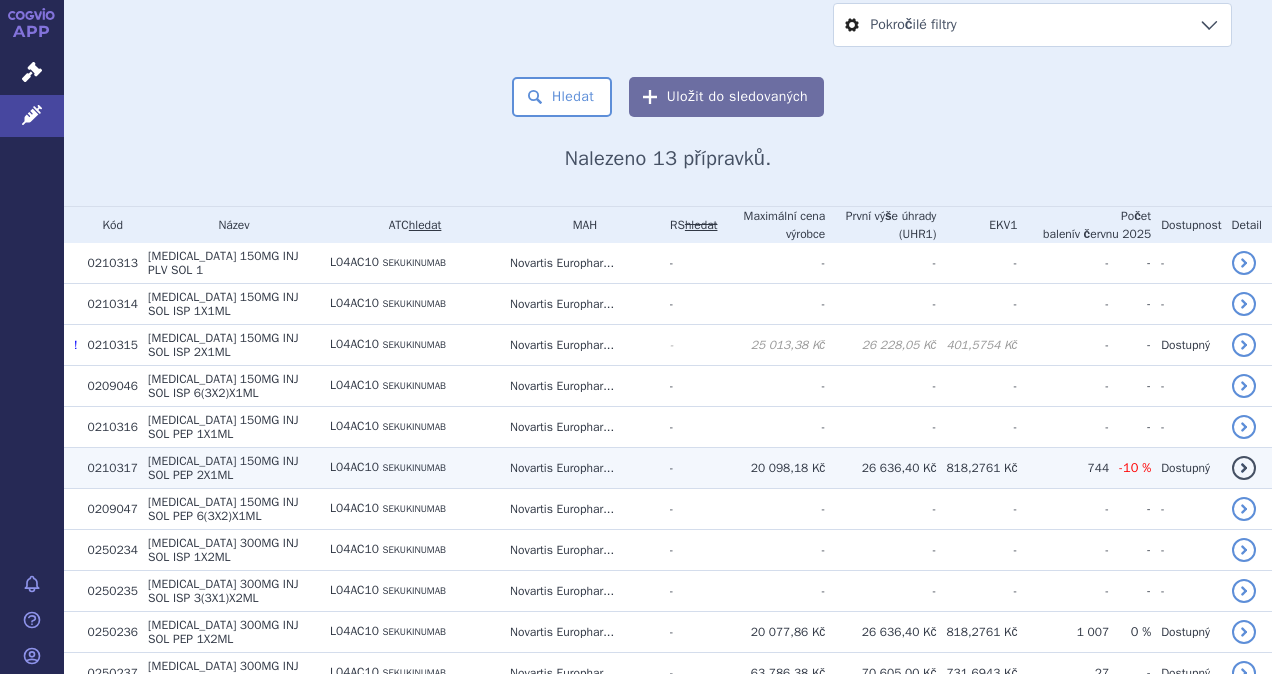 click on "COSENTYX
150MG INJ SOL PEP 2X1ML" at bounding box center [229, 467] 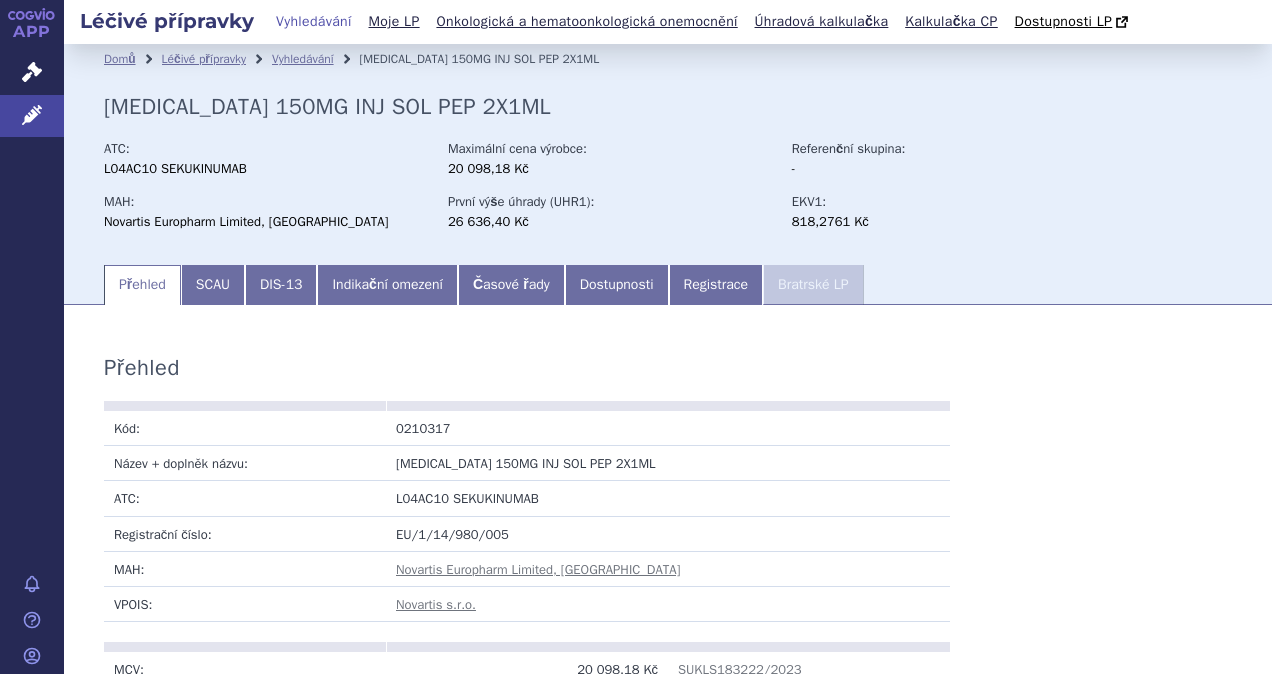 scroll, scrollTop: 0, scrollLeft: 0, axis: both 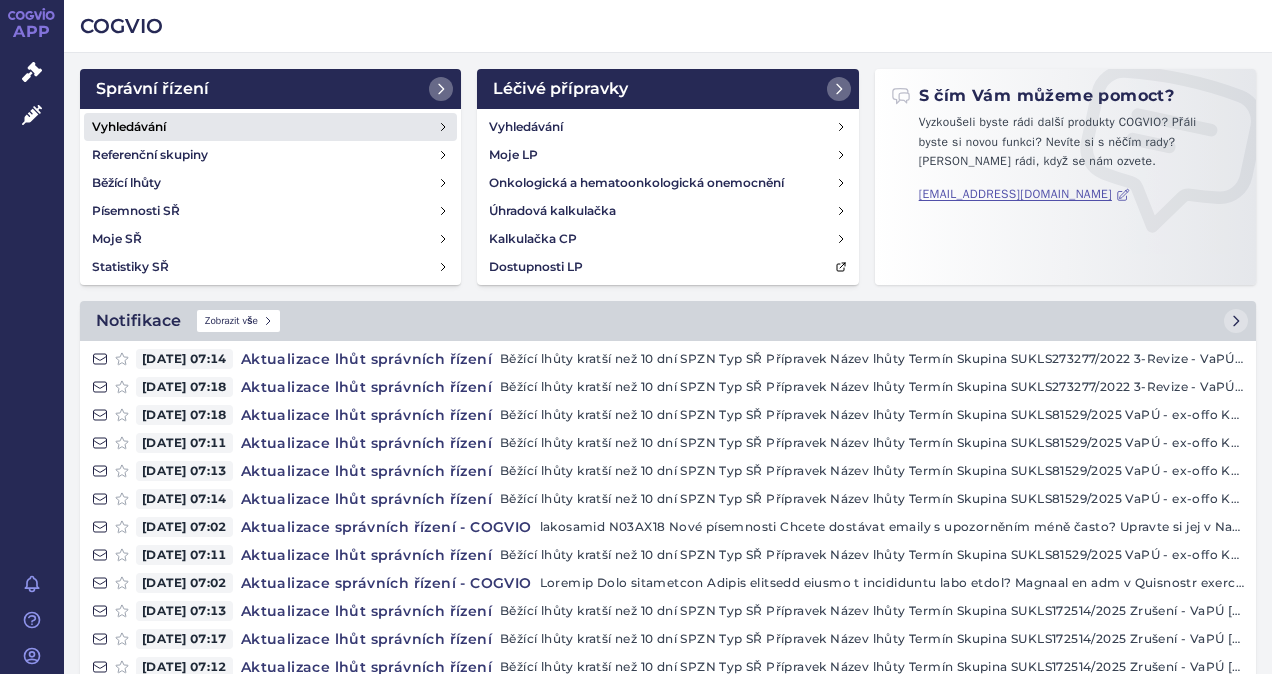 click on "Vyhledávání" at bounding box center [129, 127] 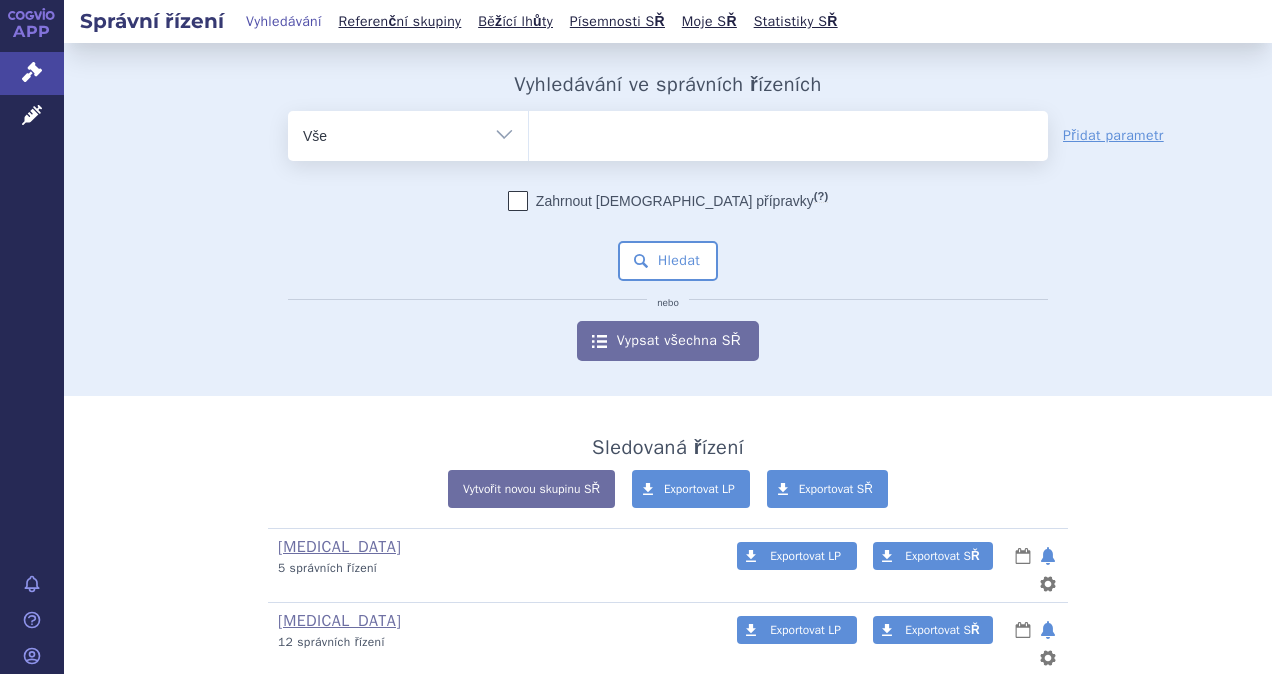 scroll, scrollTop: 0, scrollLeft: 0, axis: both 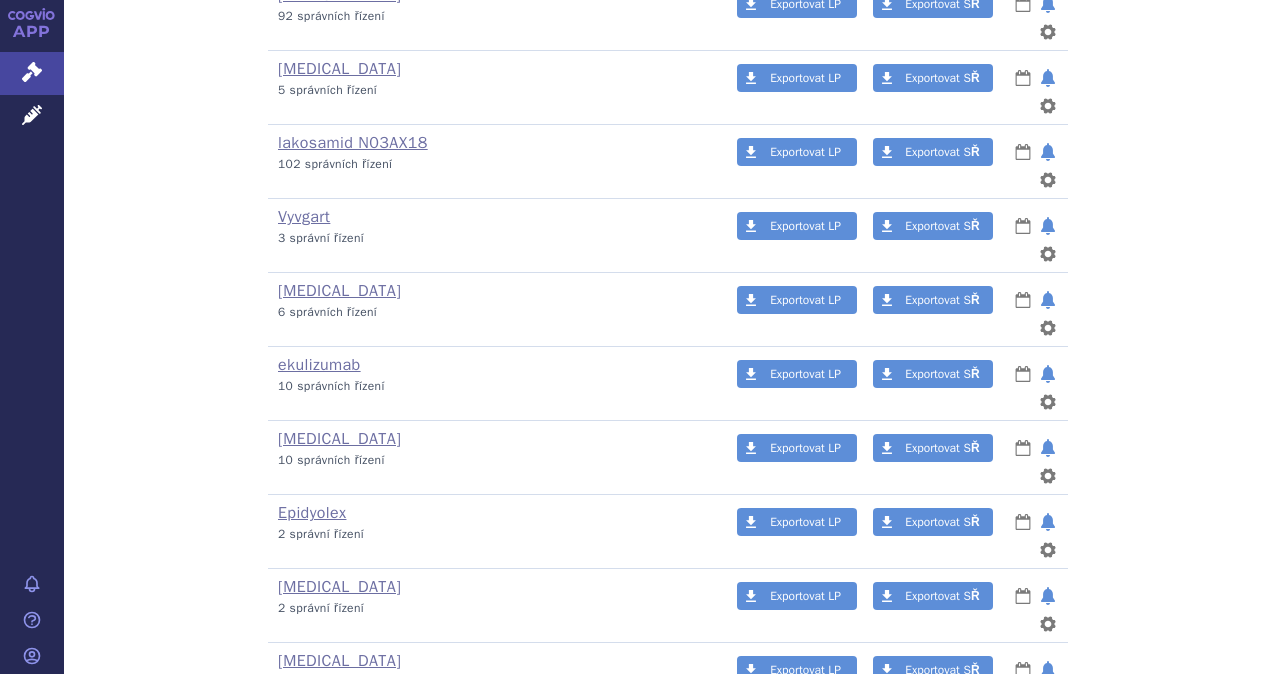 click on "Bimzelx" at bounding box center (306, 883) 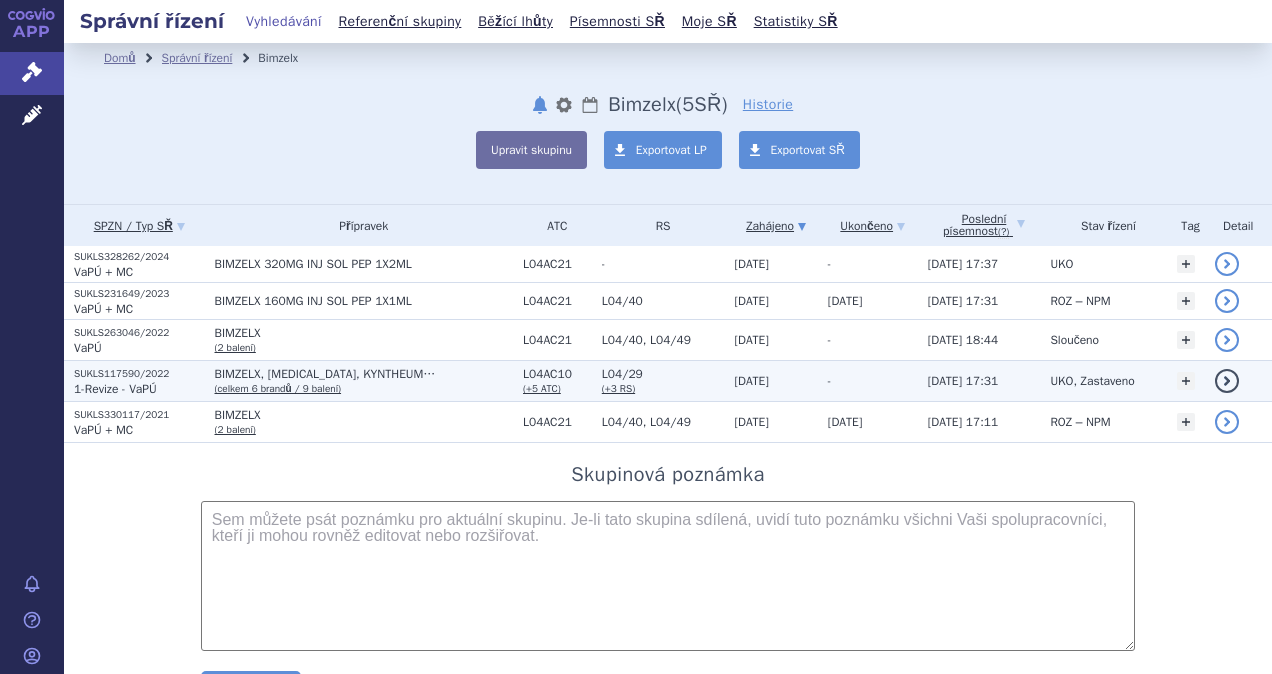 scroll, scrollTop: 0, scrollLeft: 0, axis: both 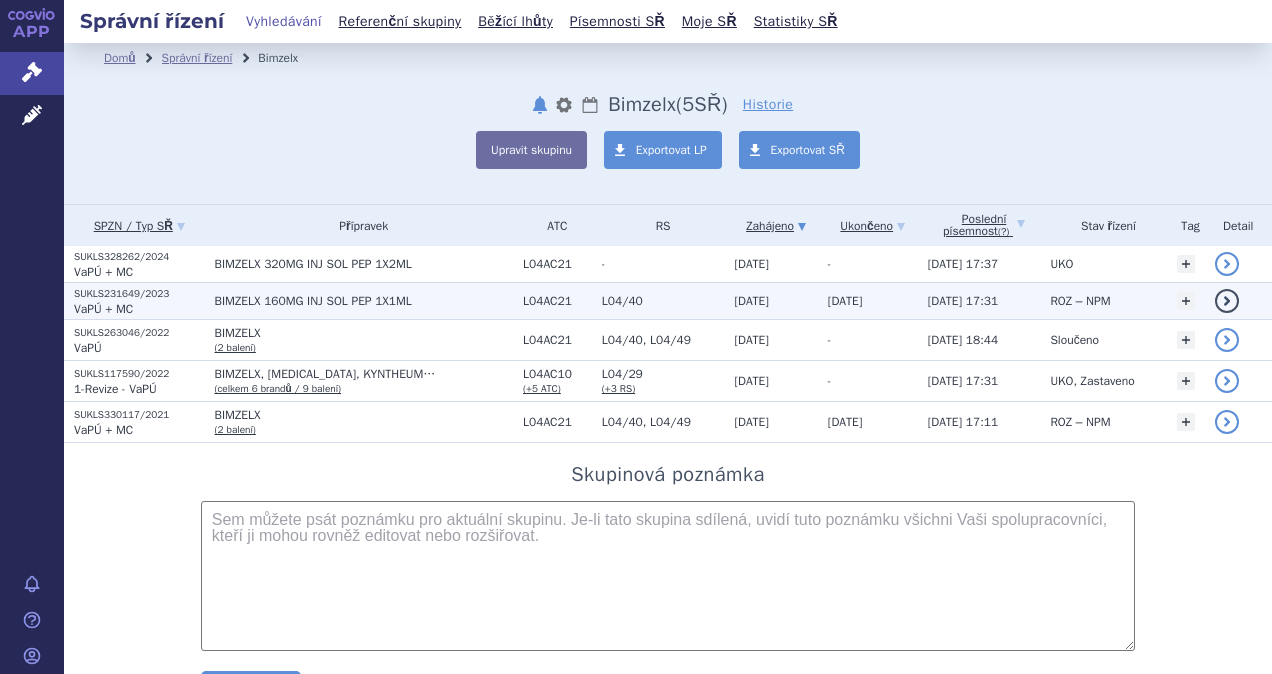 click on "SUKLS231649/2023" at bounding box center [139, 294] 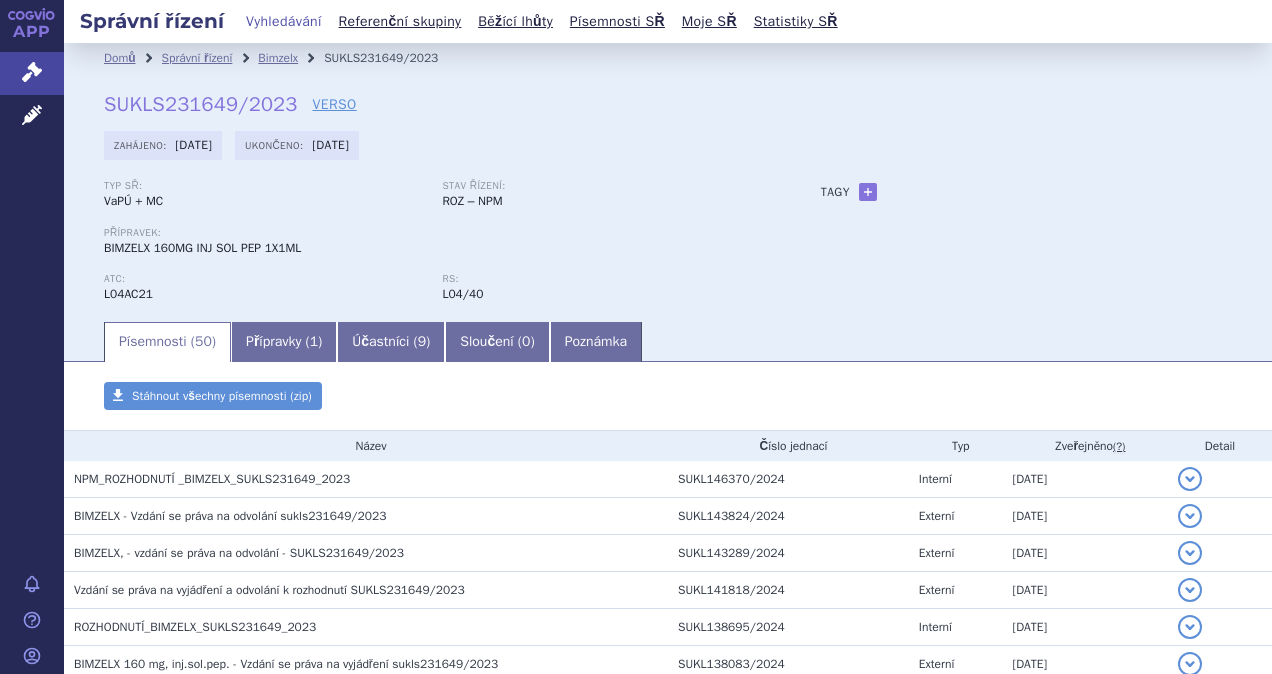 scroll, scrollTop: 0, scrollLeft: 0, axis: both 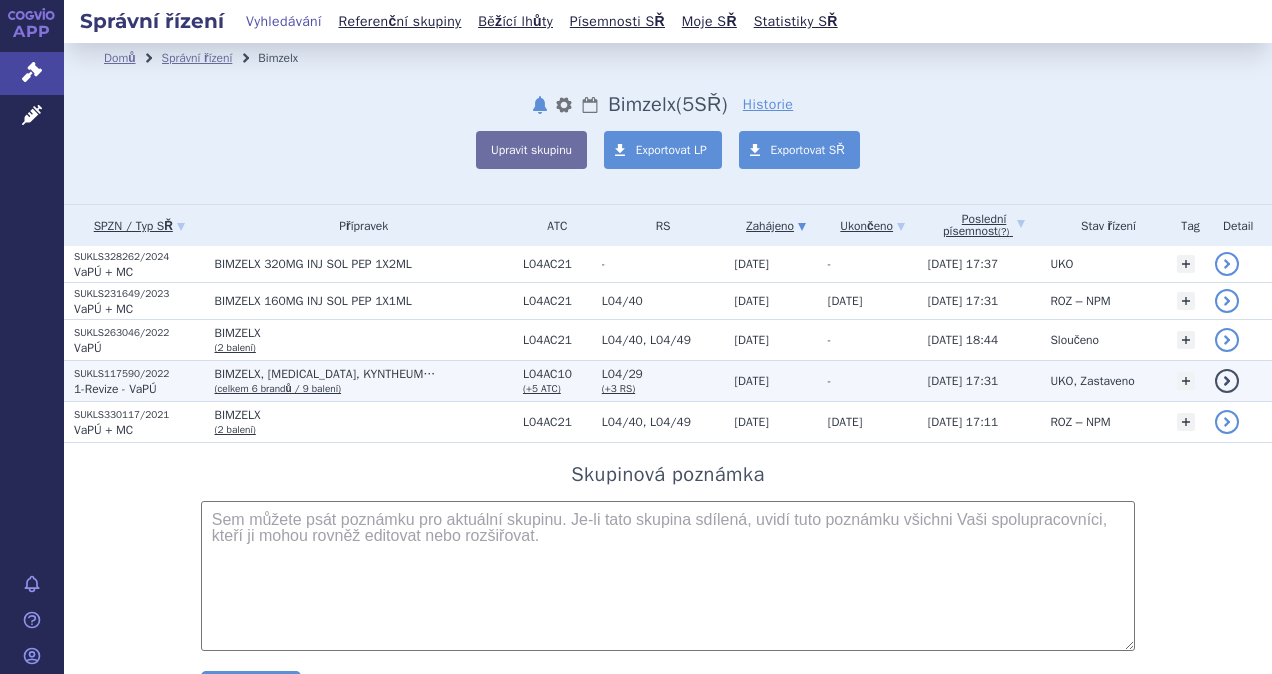 click on "BIMZELX, [MEDICAL_DATA], KYNTHEUM…" at bounding box center (364, 374) 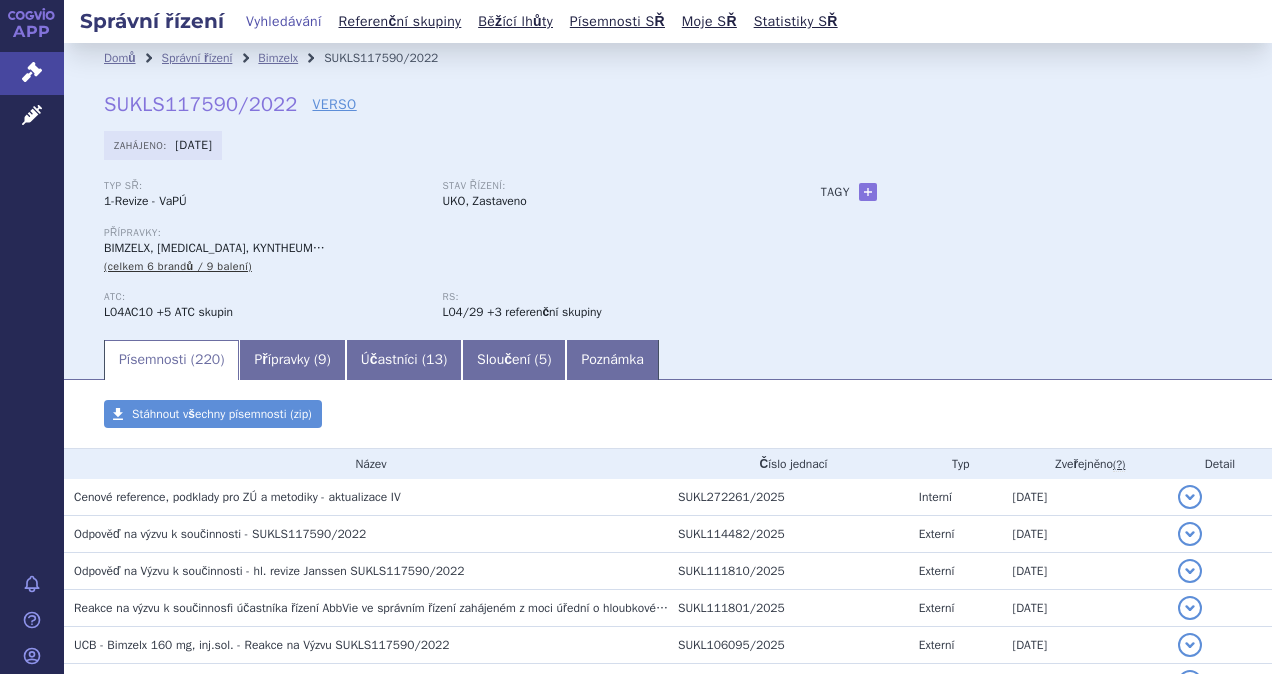 scroll, scrollTop: 0, scrollLeft: 0, axis: both 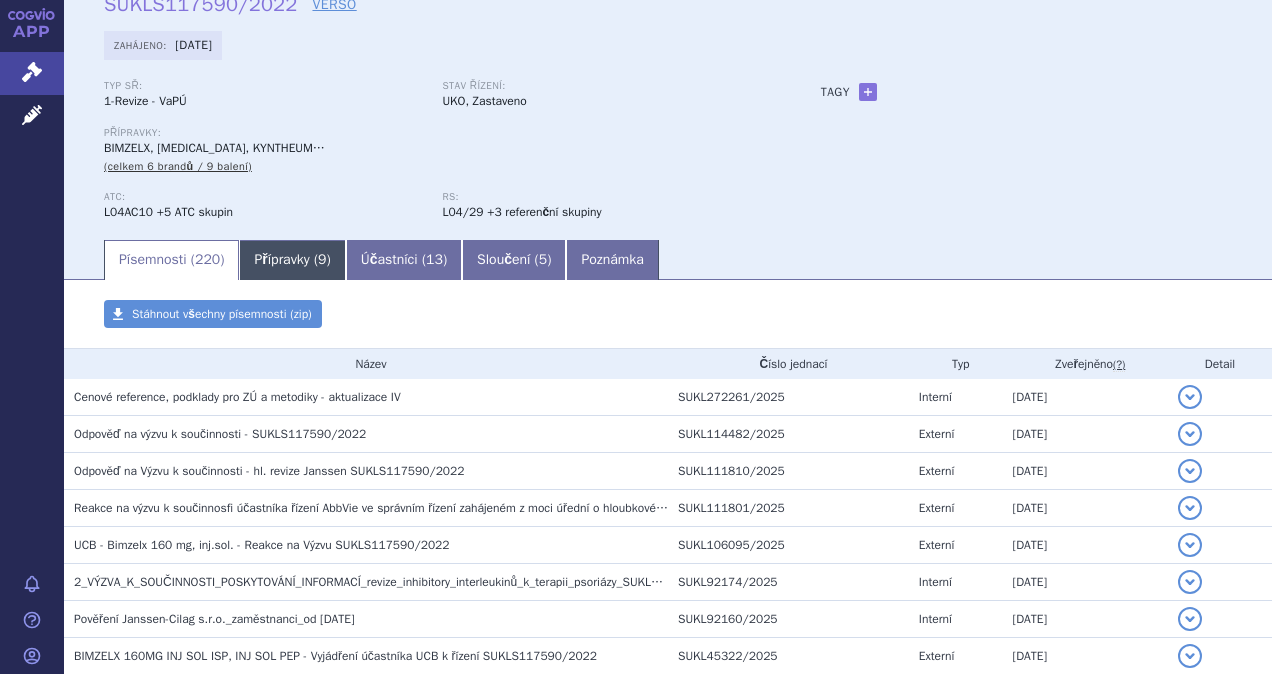 click on "Přípravky ( 9 )" at bounding box center [292, 260] 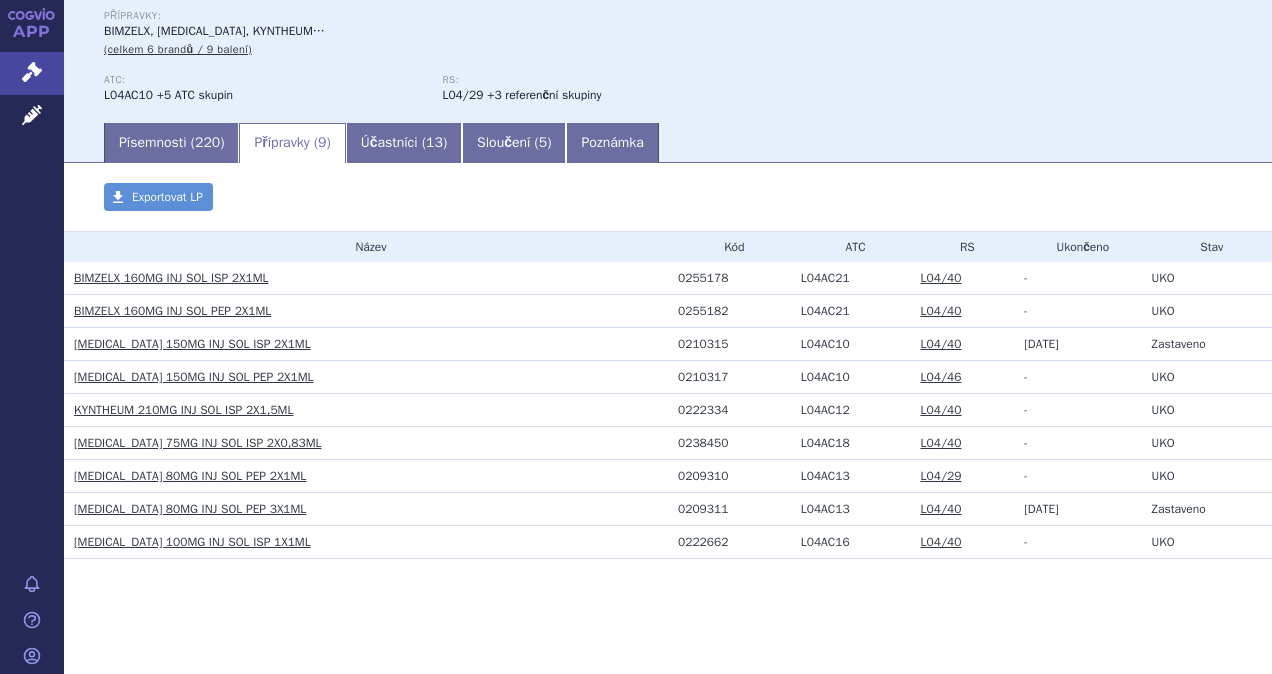 scroll, scrollTop: 220, scrollLeft: 0, axis: vertical 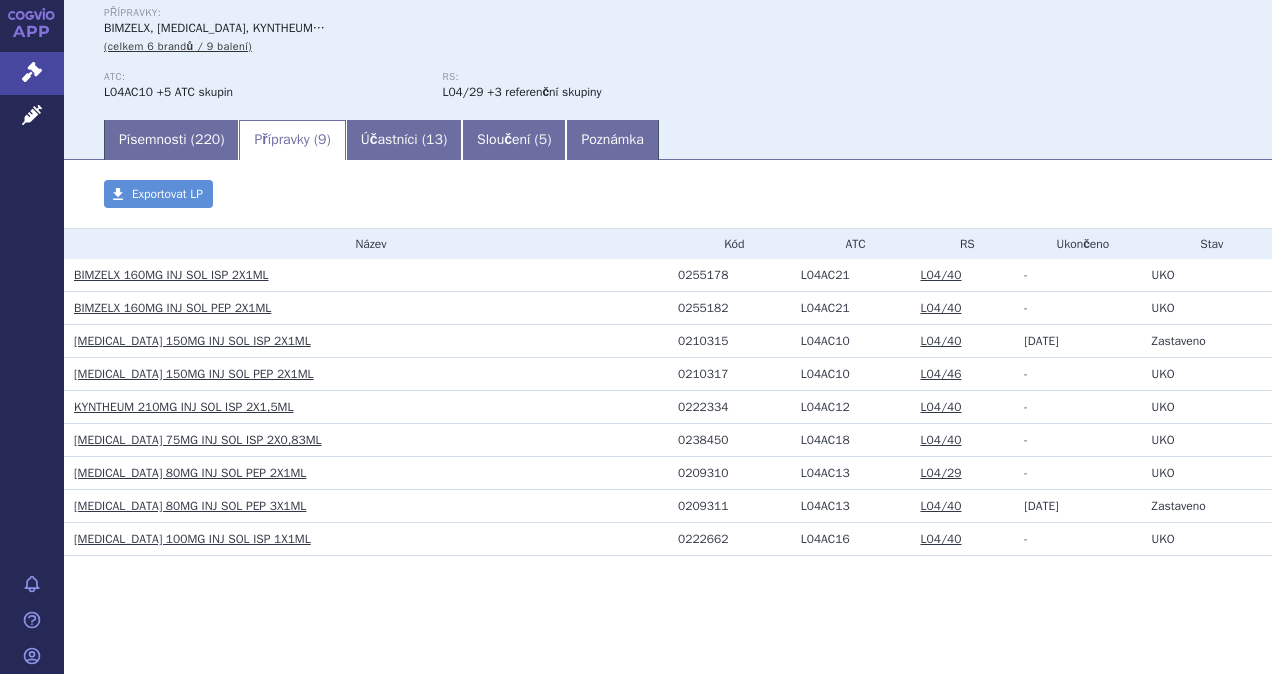 click on "[MEDICAL_DATA] 75MG INJ SOL ISP 2X0,83ML" at bounding box center (197, 440) 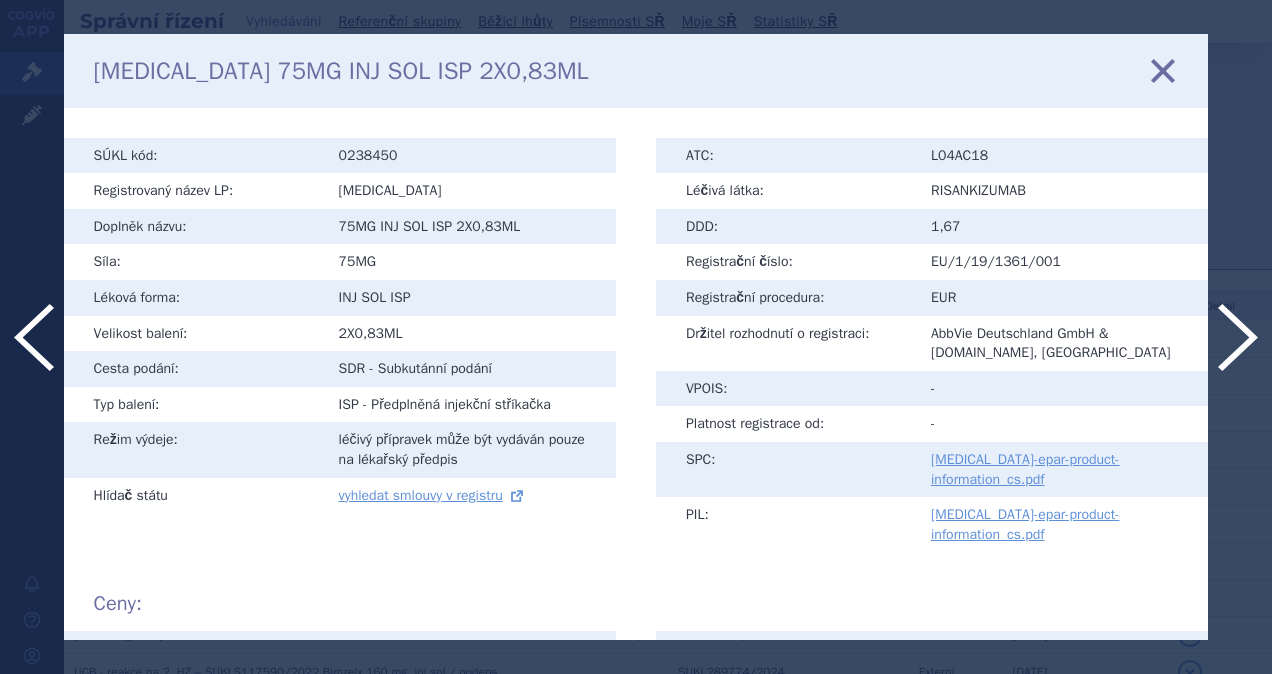 scroll, scrollTop: 0, scrollLeft: 0, axis: both 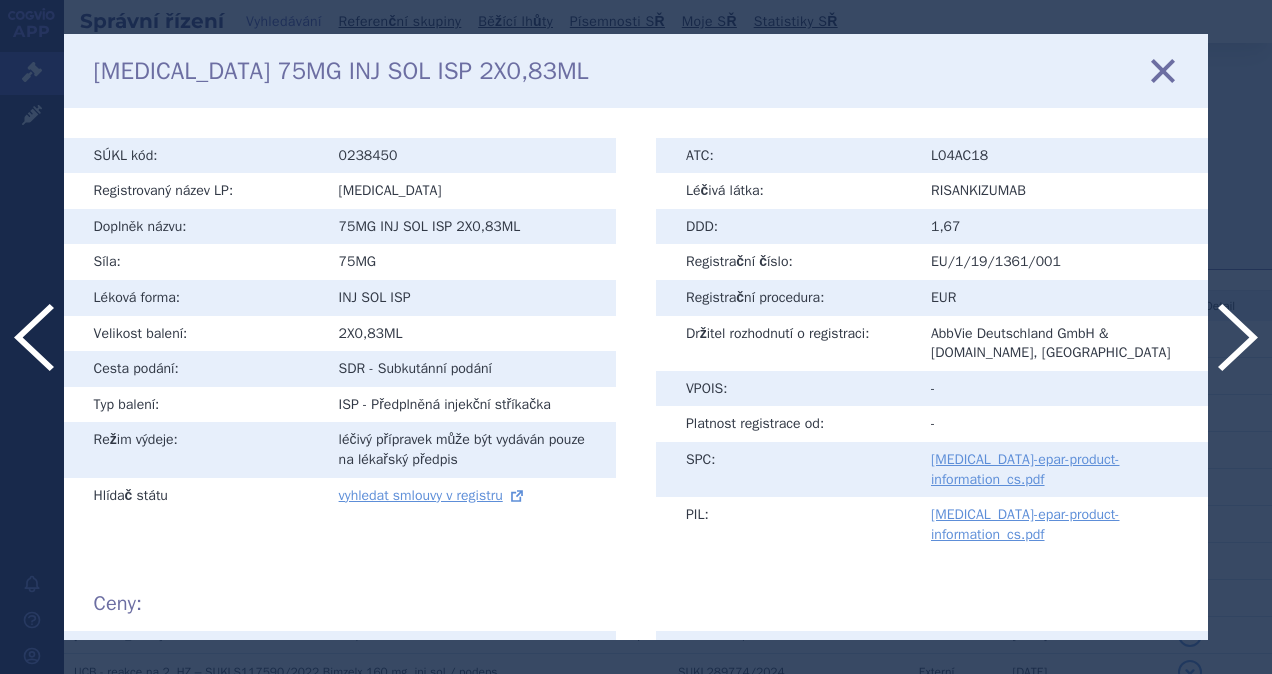 click at bounding box center [1163, 70] 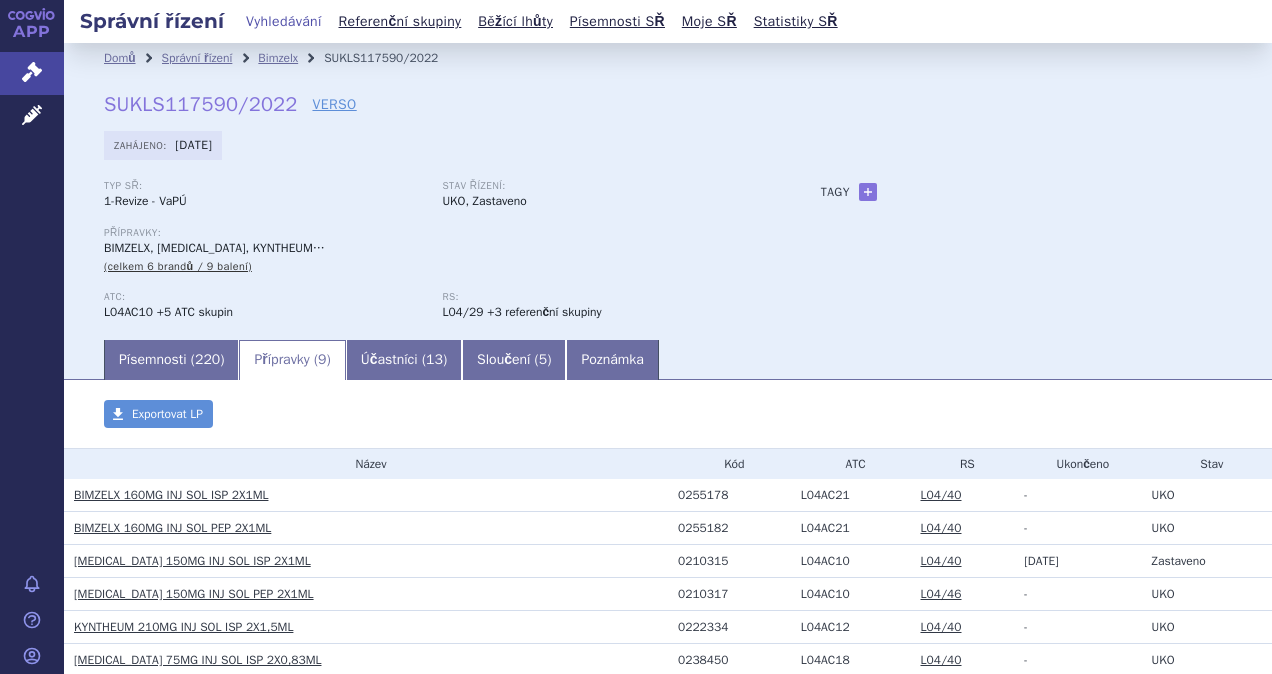 scroll, scrollTop: 0, scrollLeft: 0, axis: both 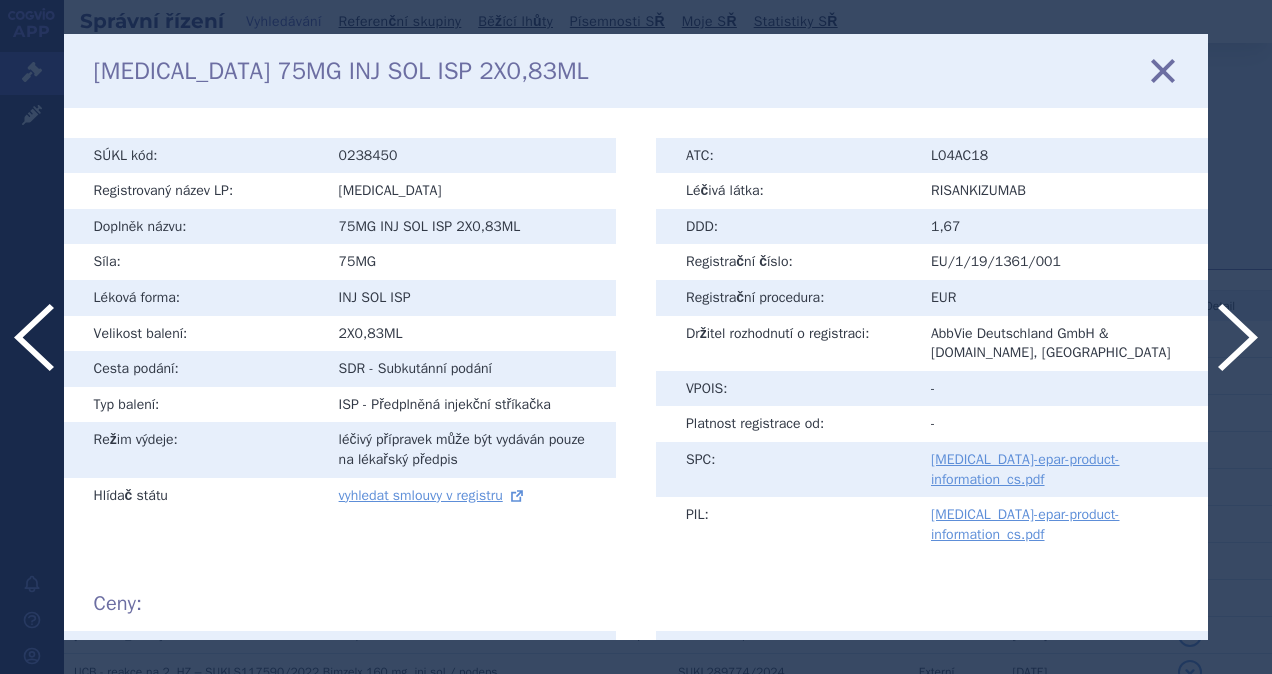 click at bounding box center (1163, 70) 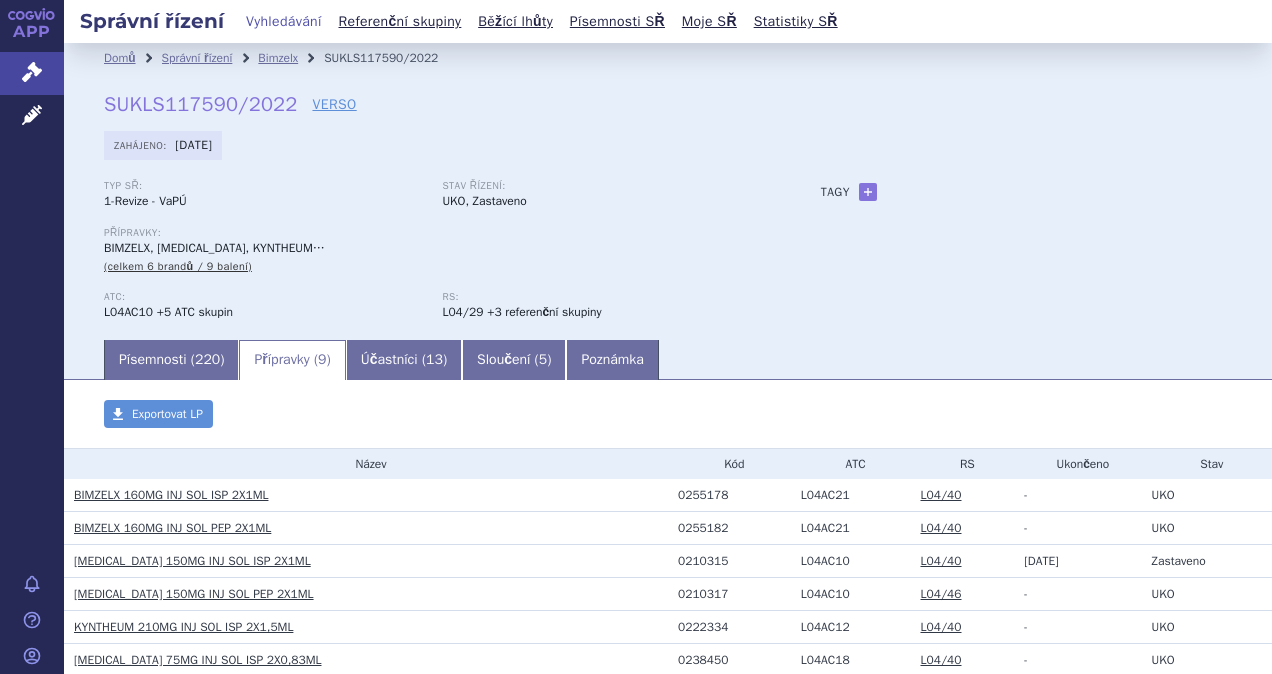 scroll, scrollTop: 0, scrollLeft: 0, axis: both 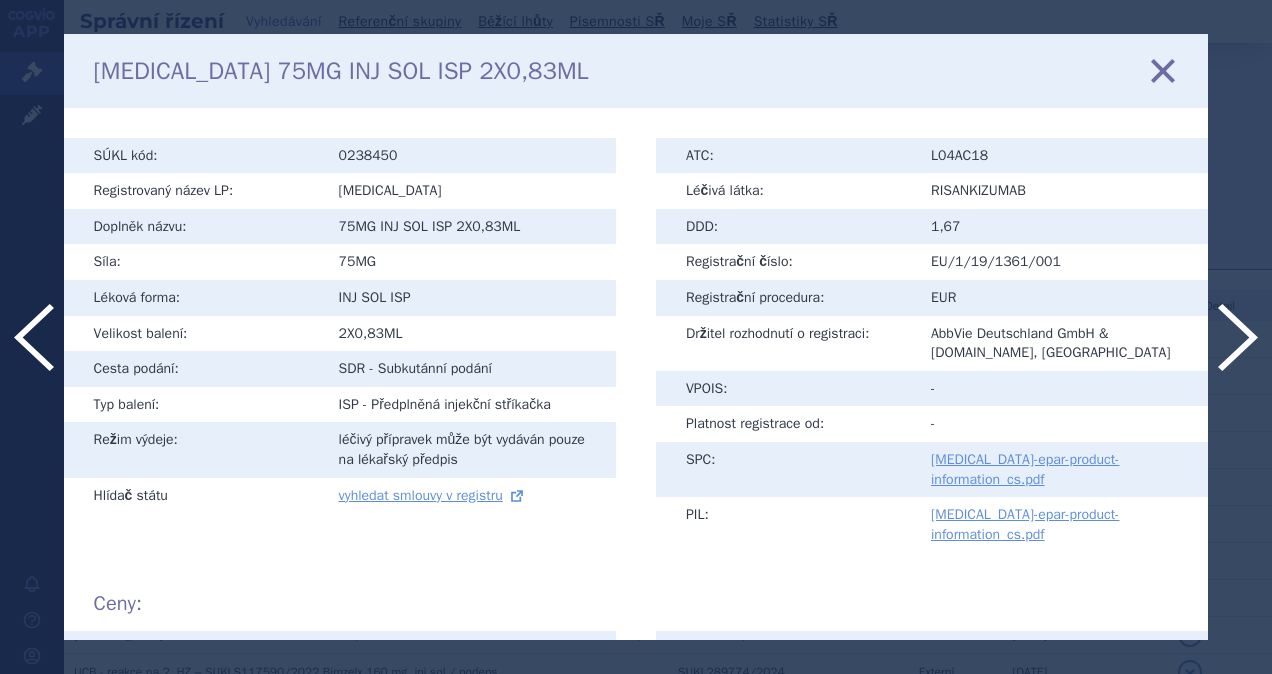 click at bounding box center [1163, 70] 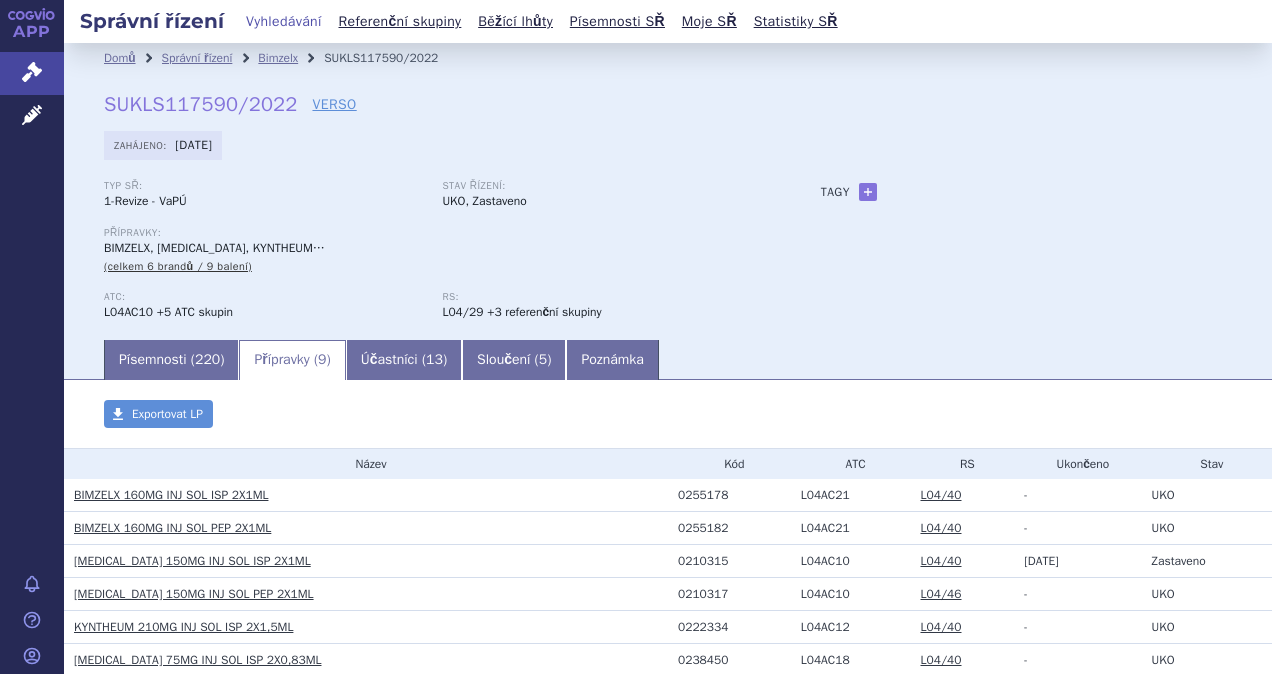 scroll, scrollTop: 0, scrollLeft: 0, axis: both 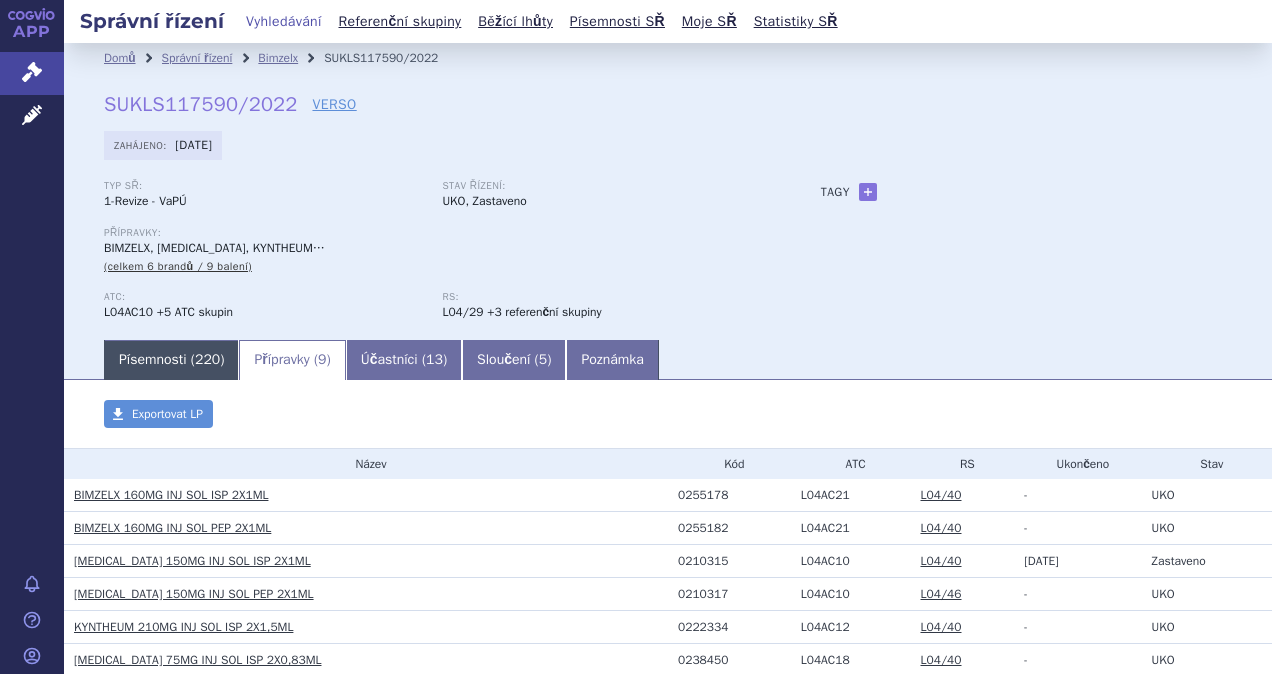 click on "Písemnosti ( 220 )" at bounding box center (171, 360) 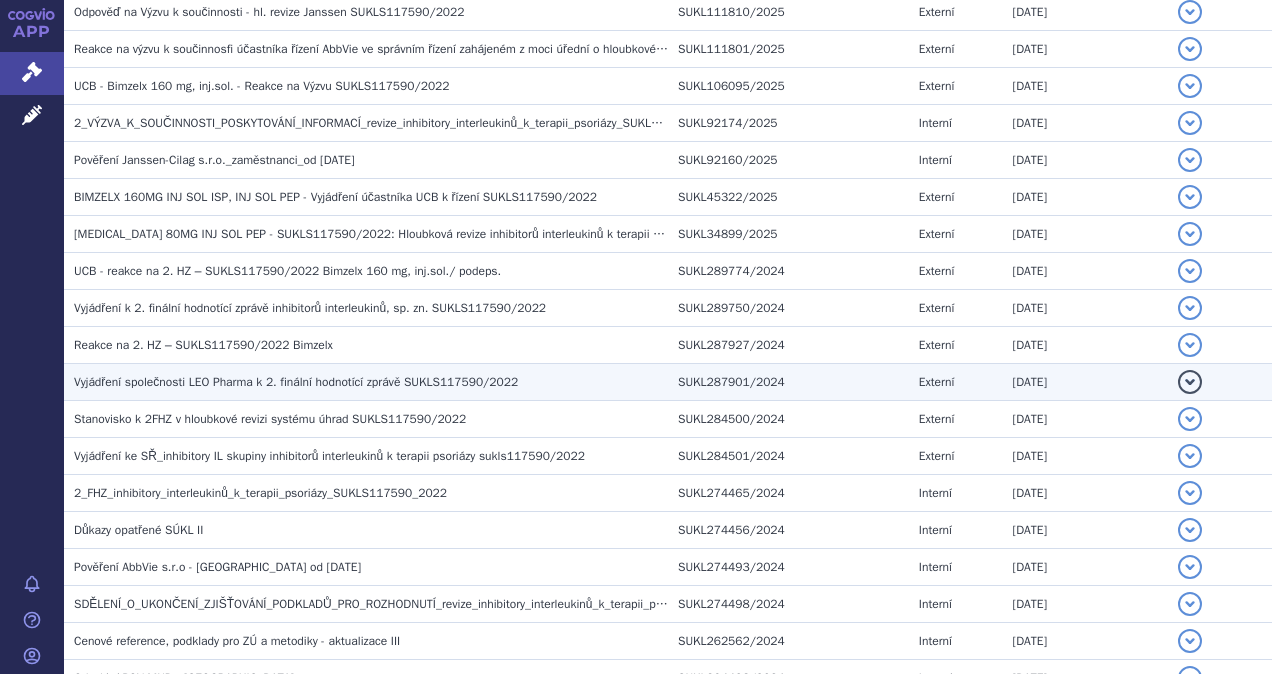 scroll, scrollTop: 600, scrollLeft: 0, axis: vertical 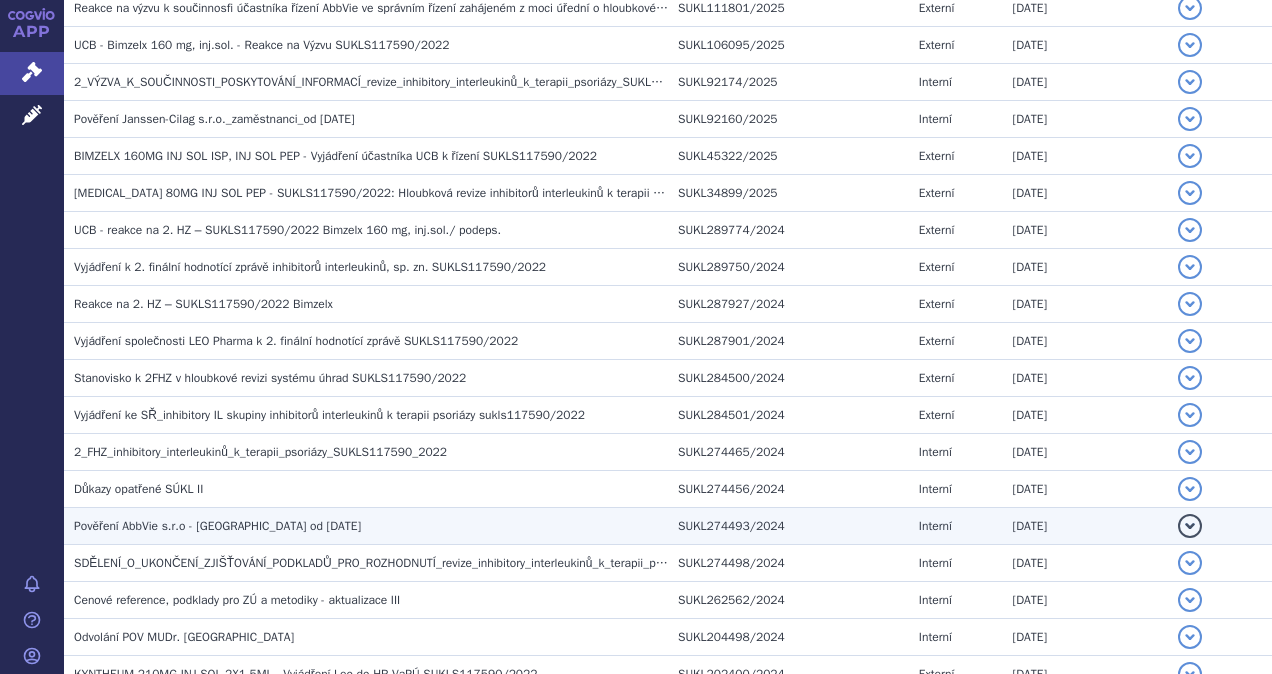 click on "Pověření AbbVie s.r.o - Pukertová od 28.7.2024" at bounding box center [217, 526] 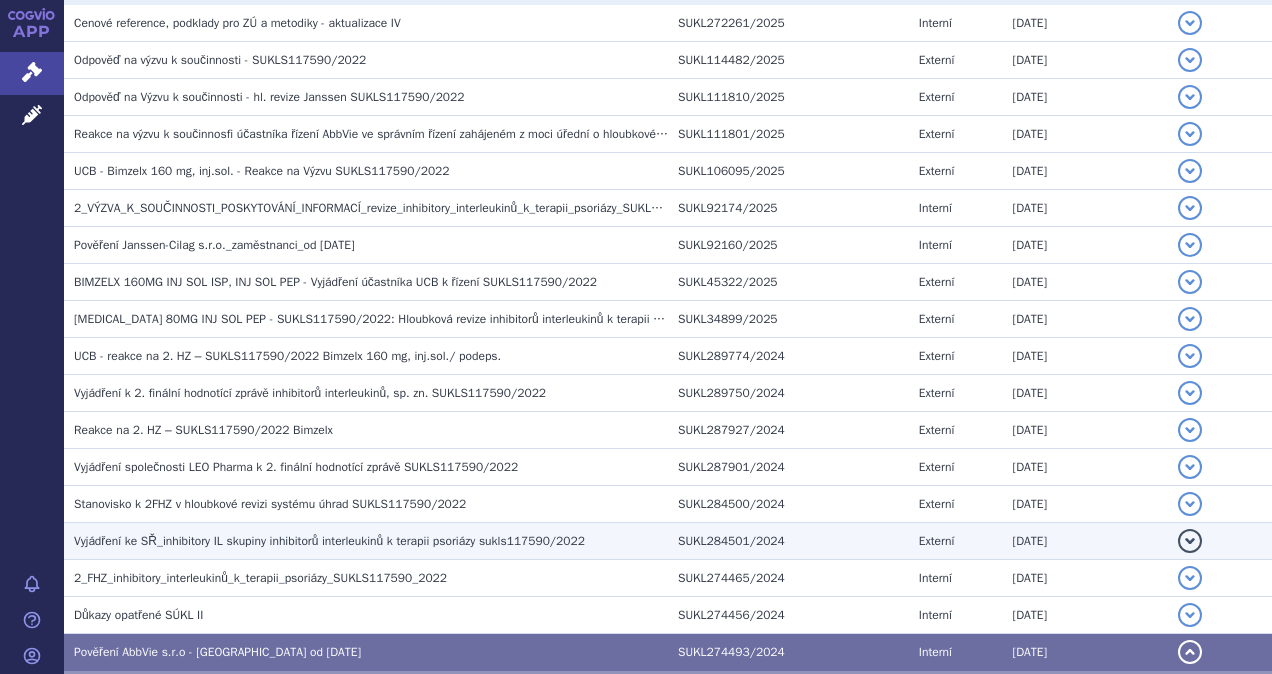 scroll, scrollTop: 300, scrollLeft: 0, axis: vertical 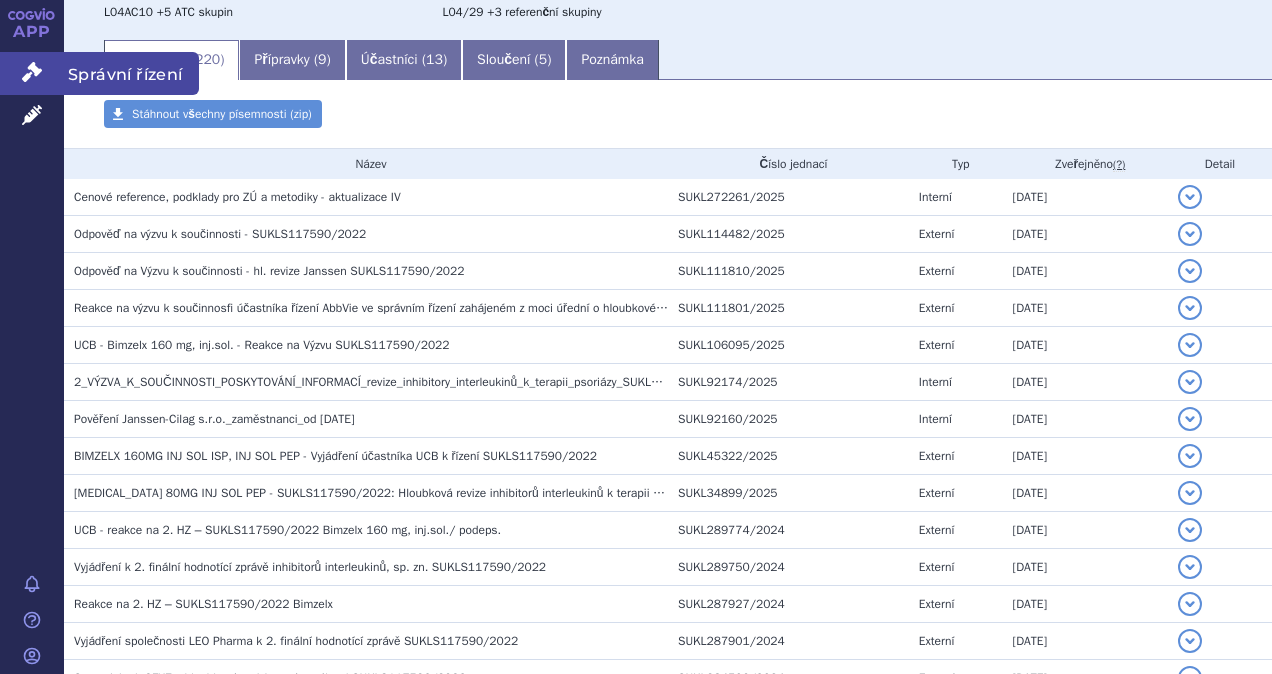 click 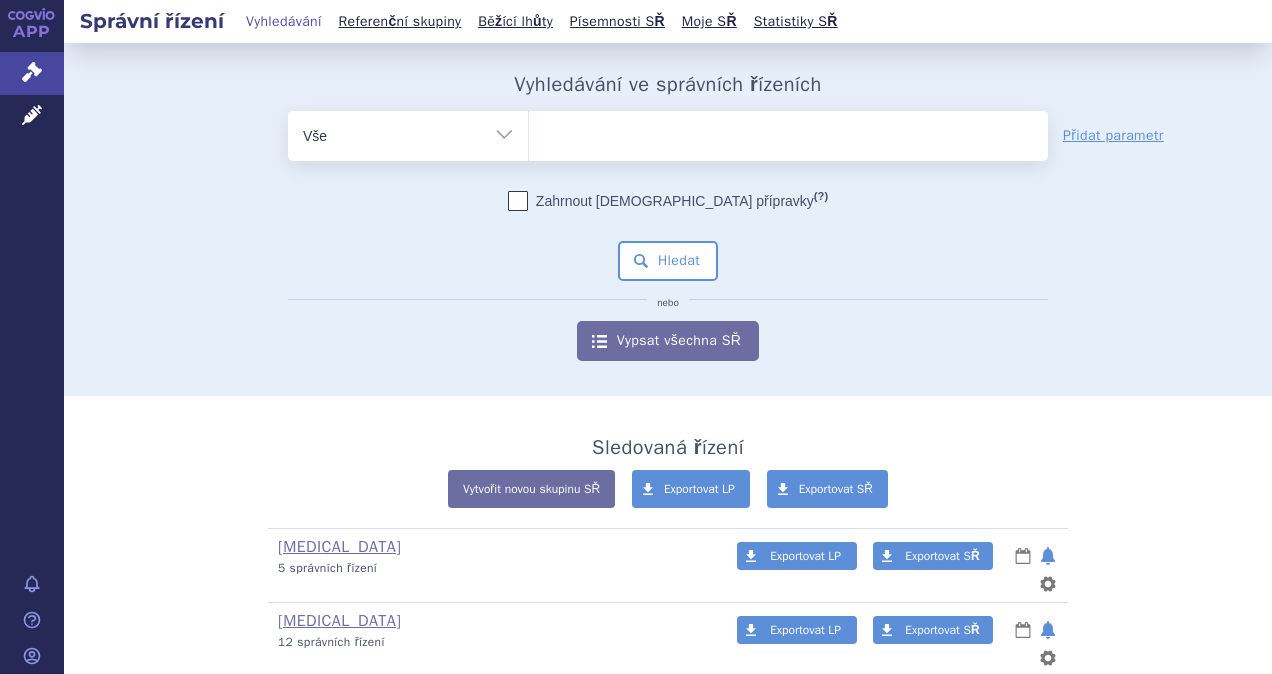 scroll, scrollTop: 0, scrollLeft: 0, axis: both 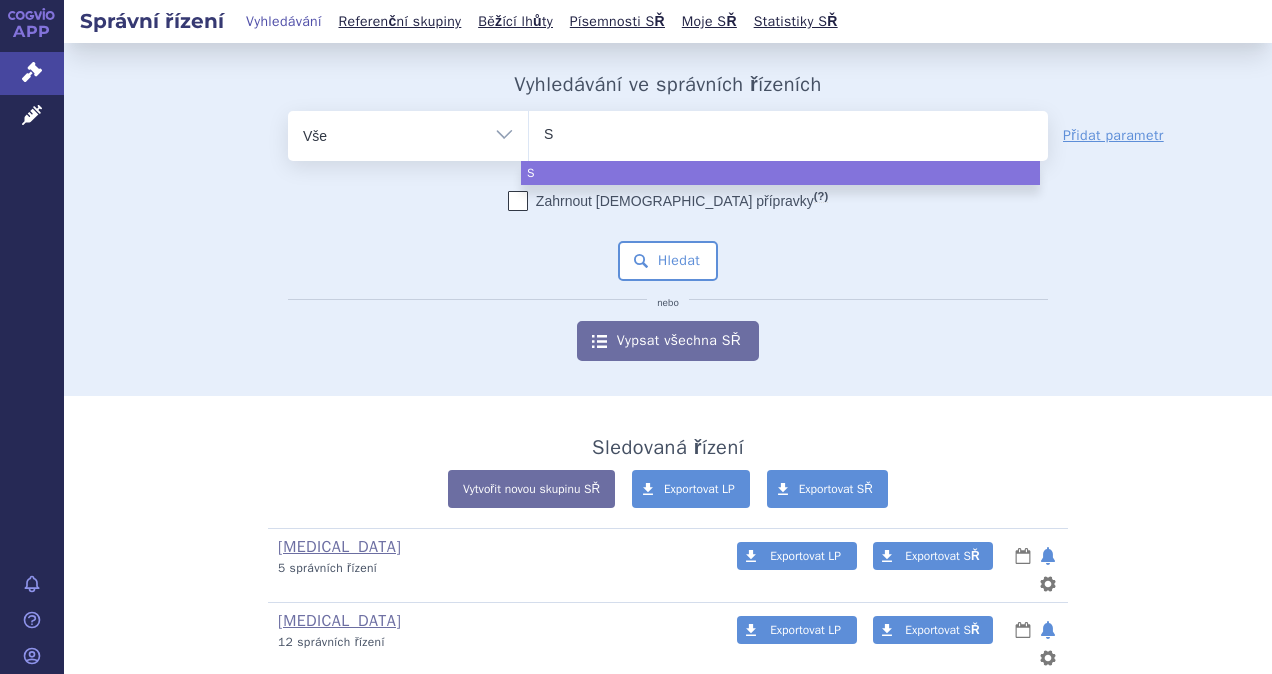 type on "Sk" 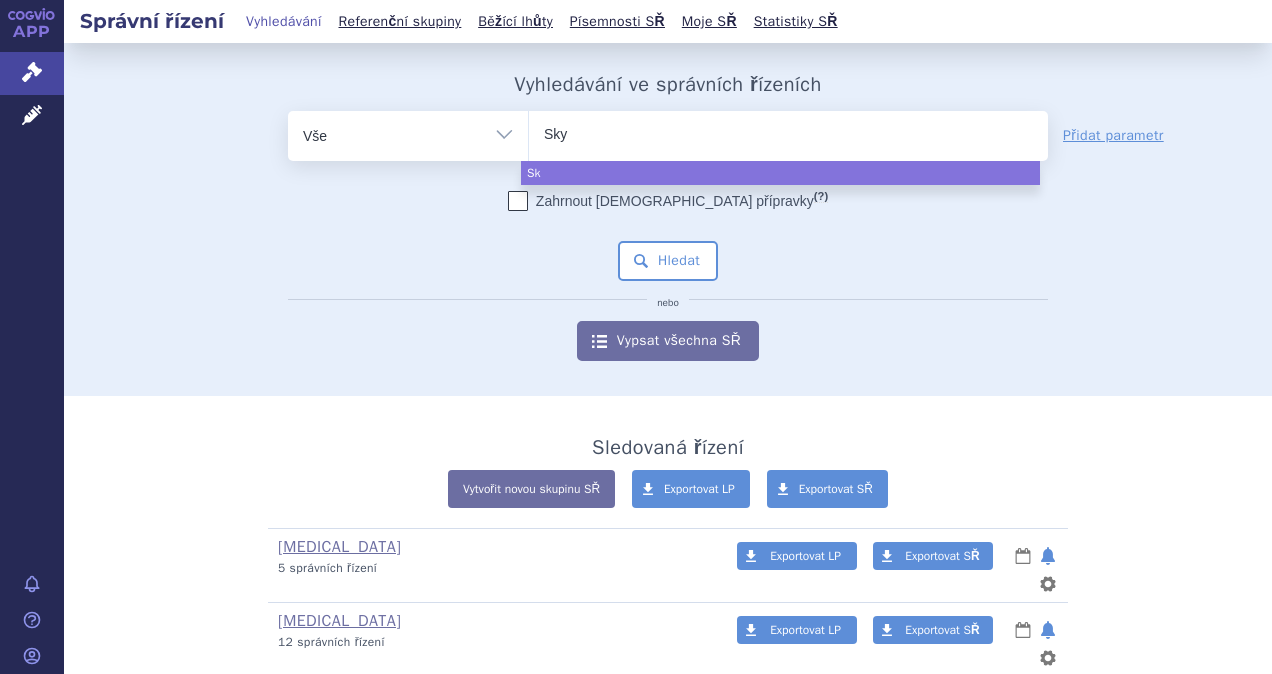 type on "Skyr" 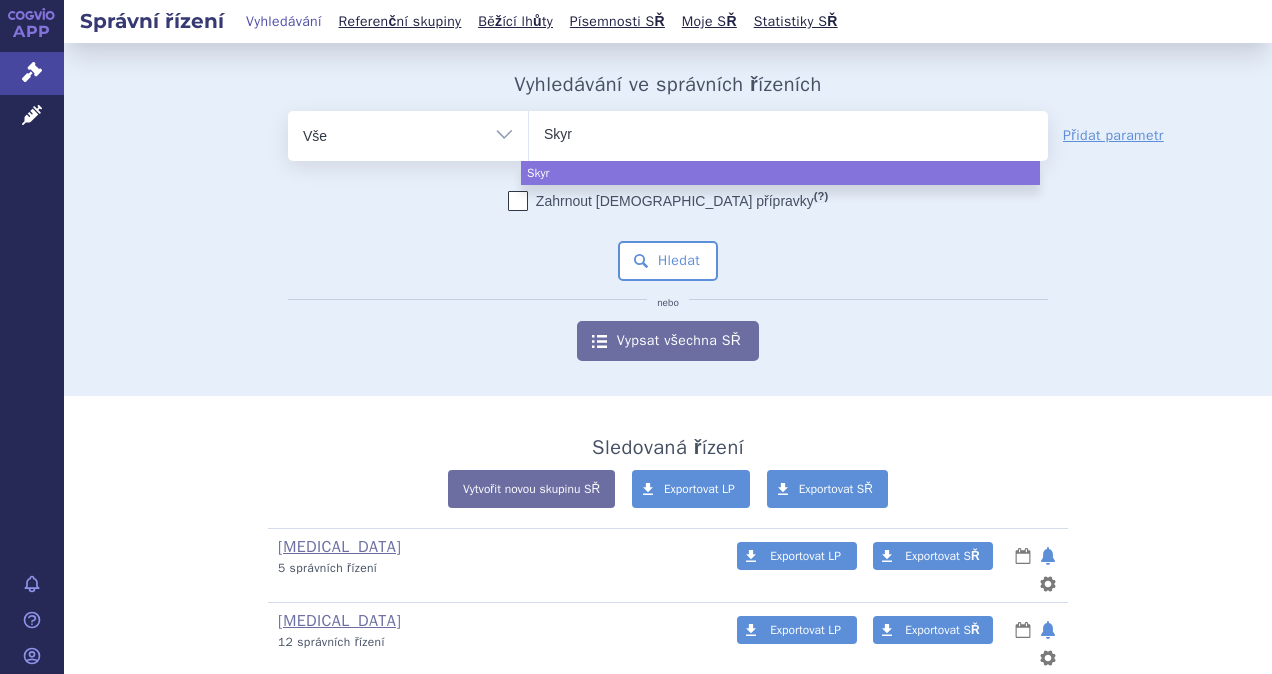 type on "Skyri" 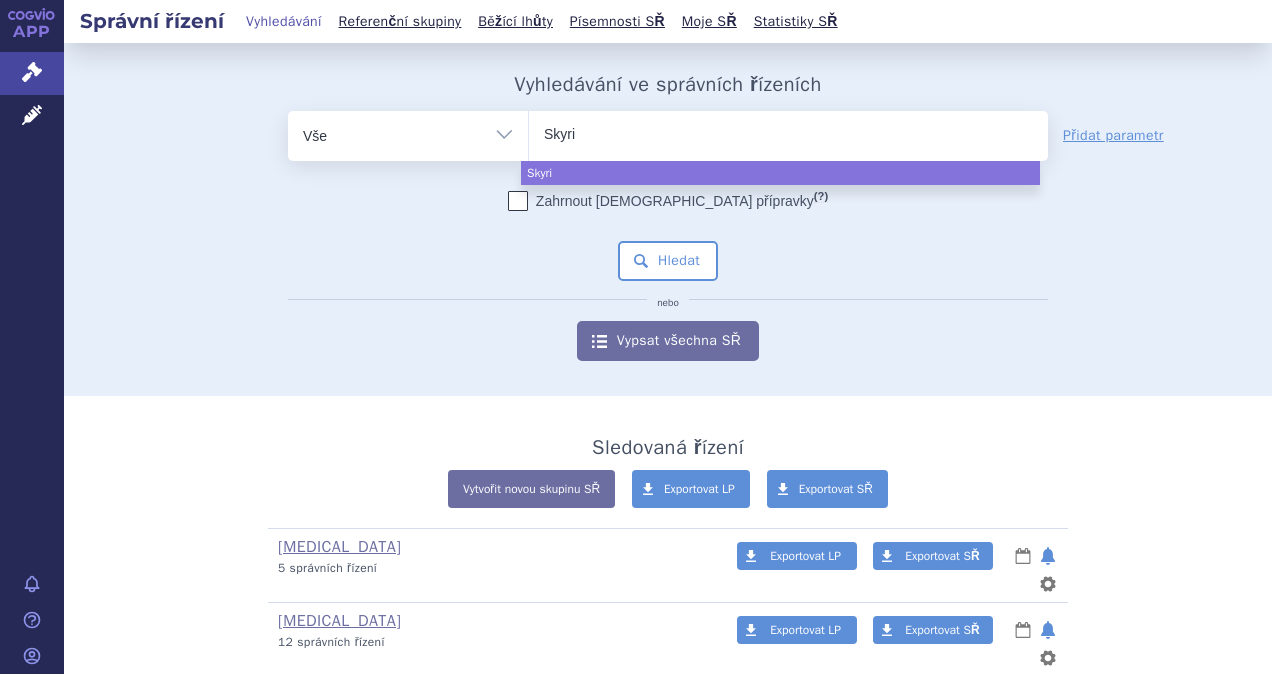 type on "Skyriz" 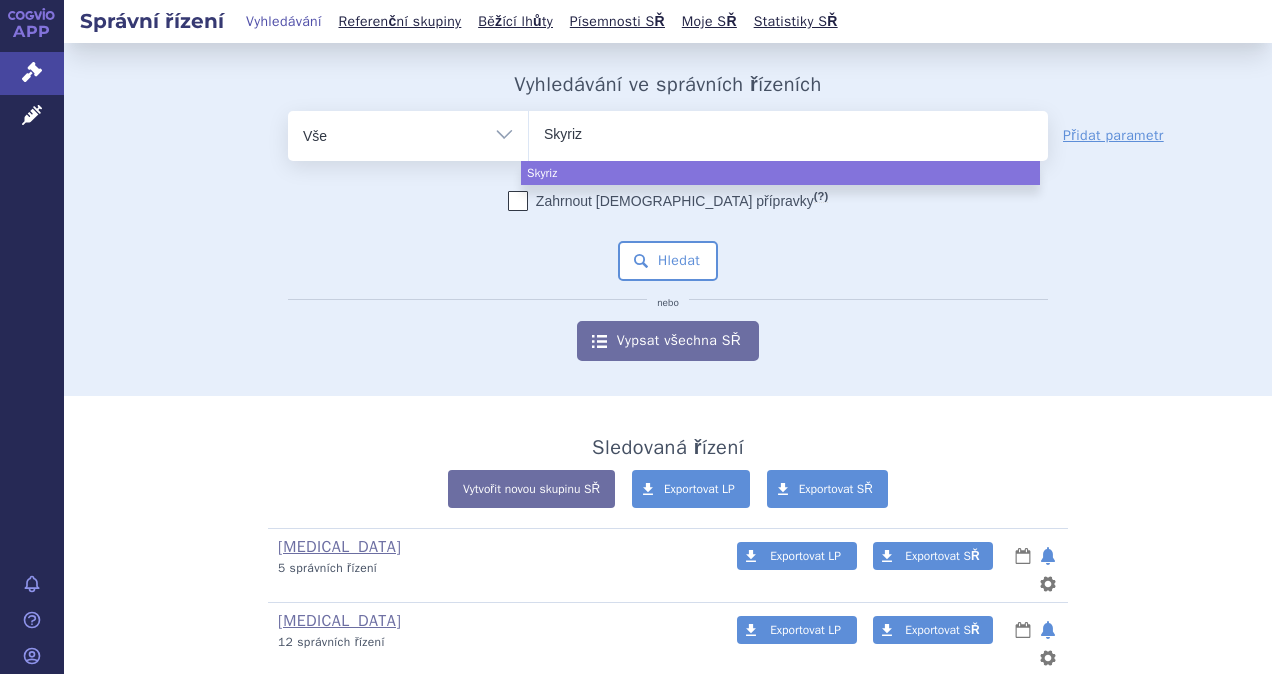 type on "Skyrizi" 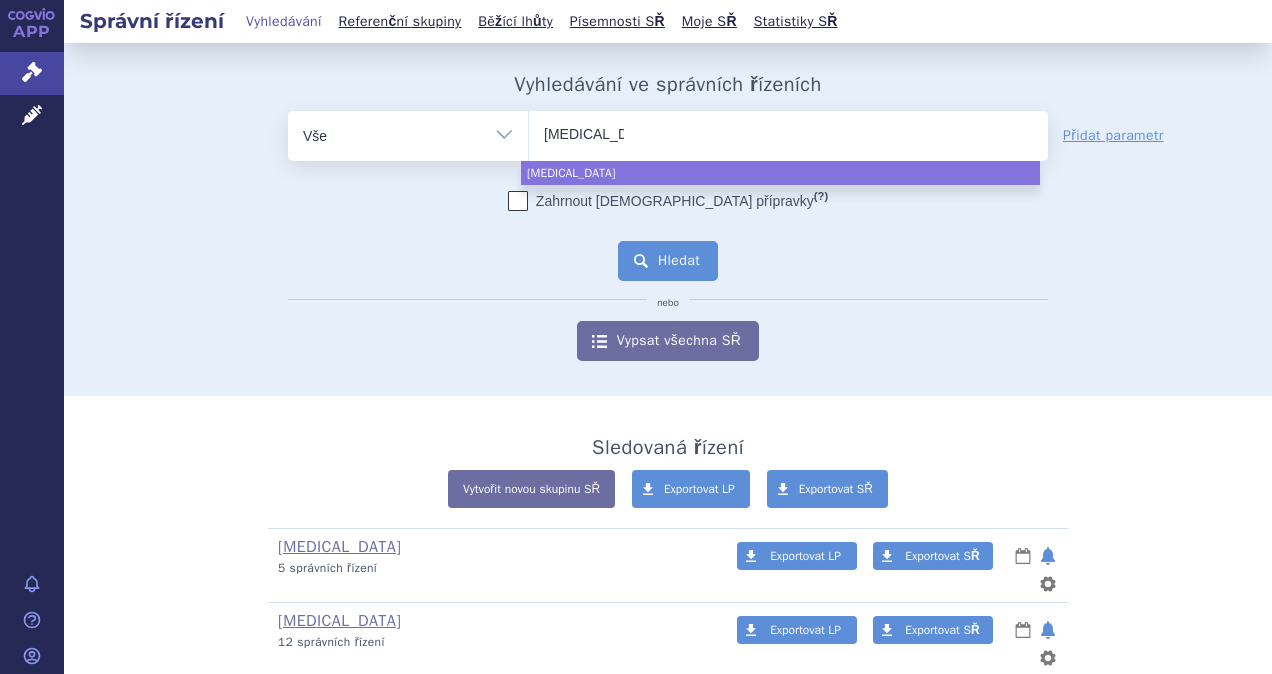 select on "Skyrizi" 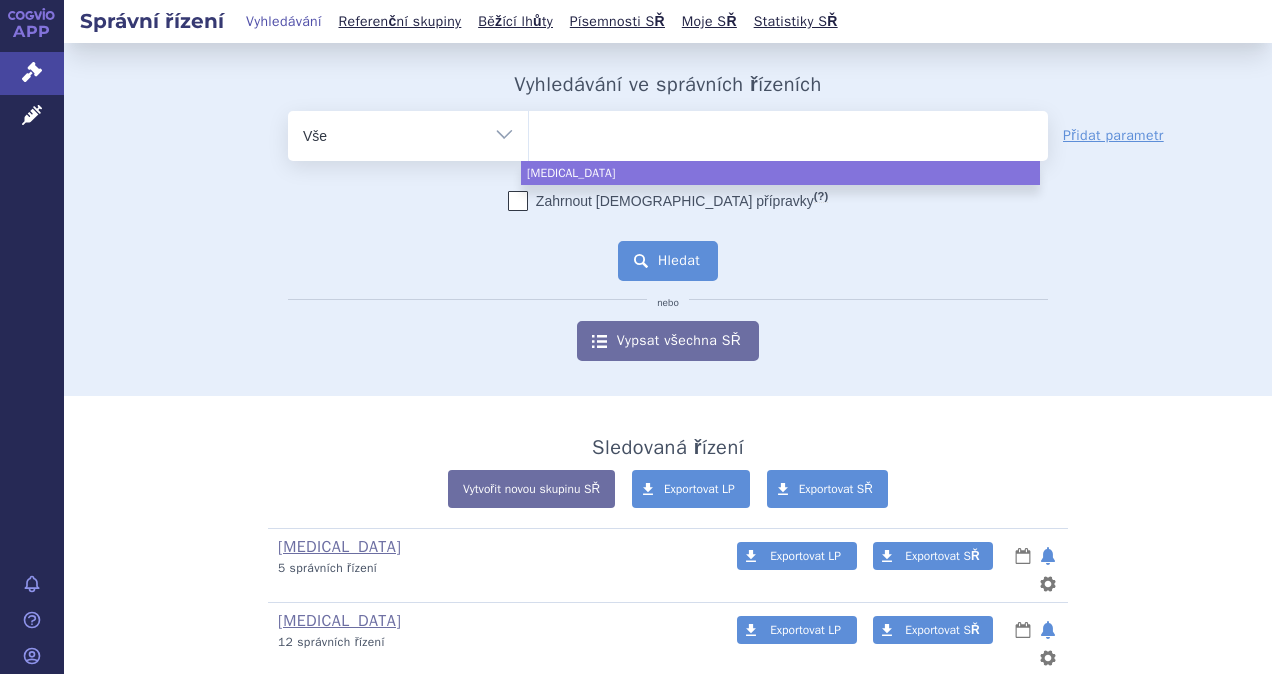 click on "Hledat" at bounding box center (668, 261) 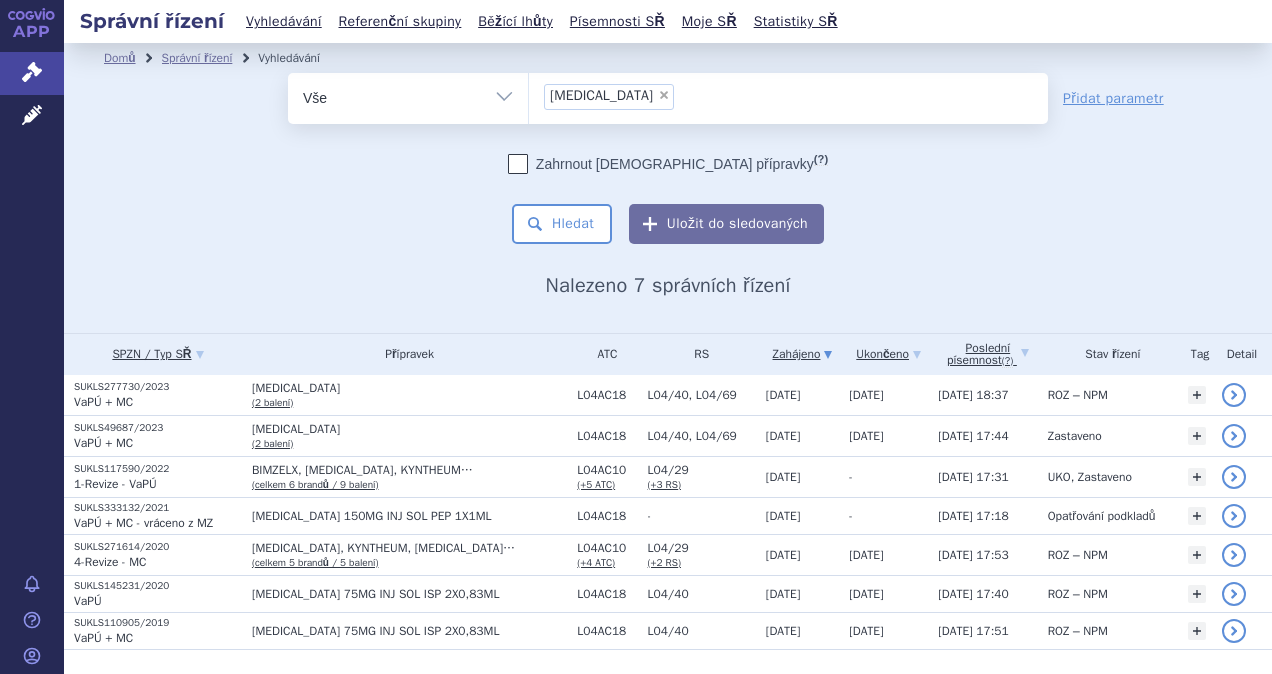 scroll, scrollTop: 0, scrollLeft: 0, axis: both 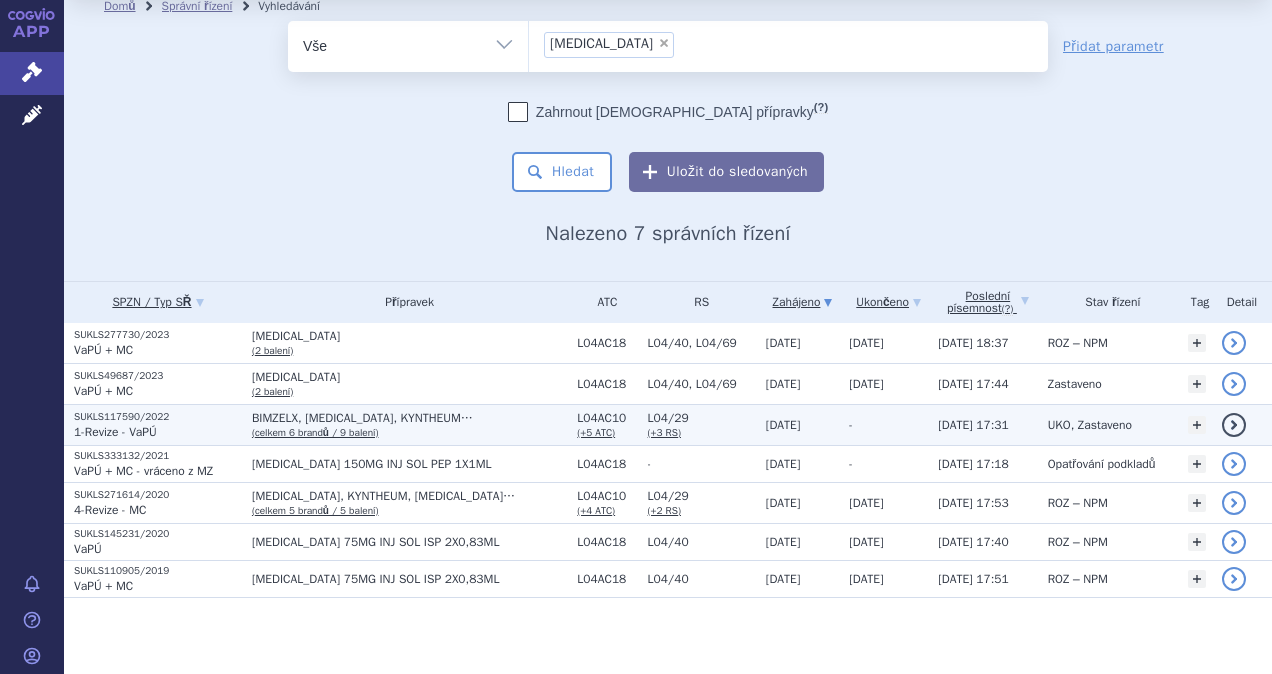 click on "BIMZELX, [MEDICAL_DATA], KYNTHEUM…" at bounding box center [409, 418] 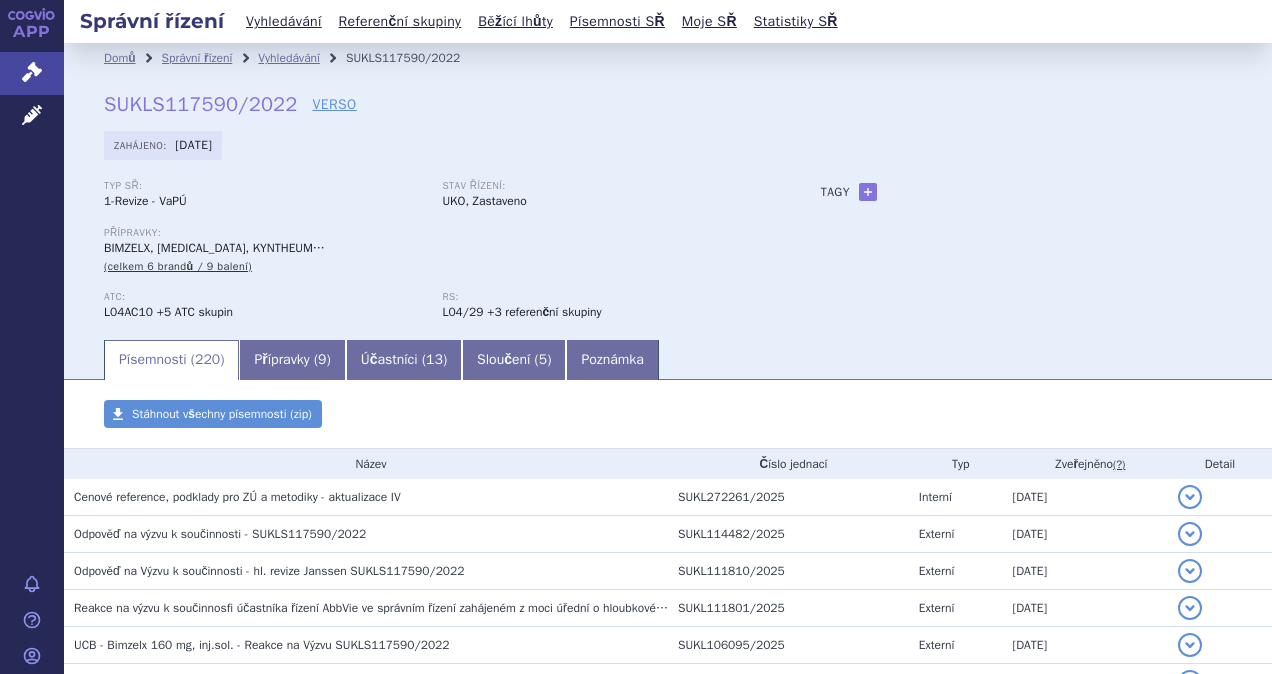 scroll, scrollTop: 0, scrollLeft: 0, axis: both 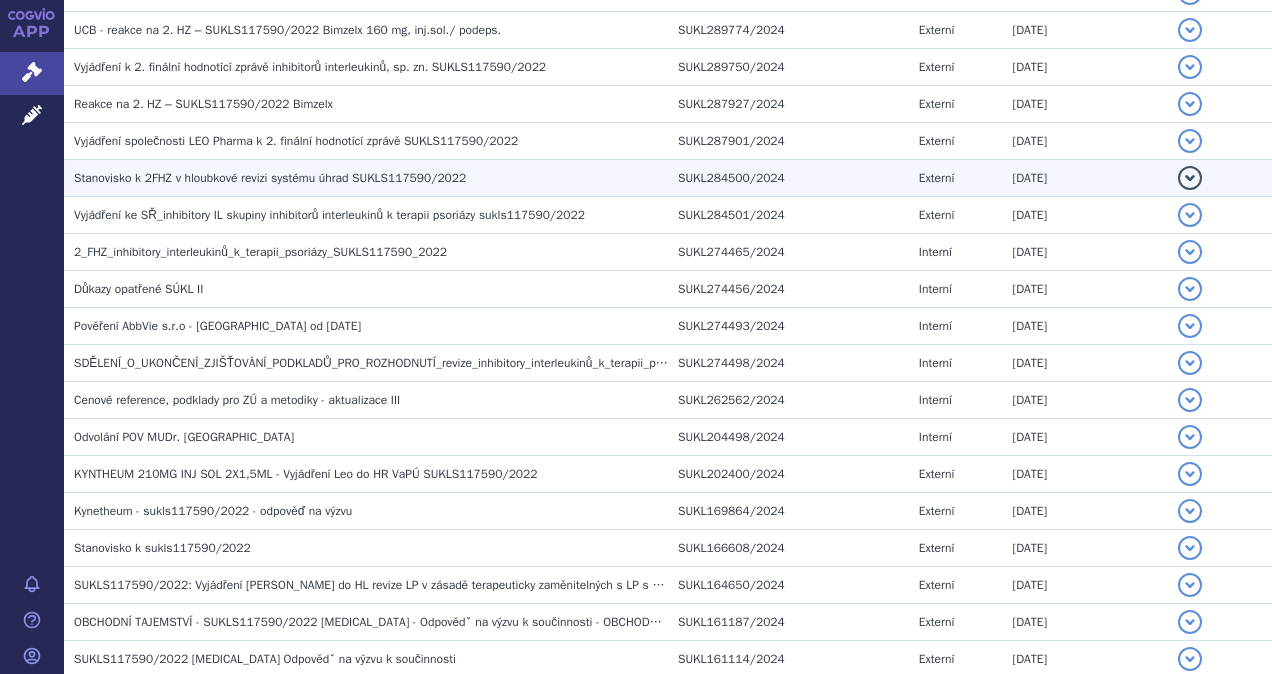 click on "Stanovisko k 2FHZ v hloubkové revizi systému úhrad SUKLS117590/2022" at bounding box center [270, 178] 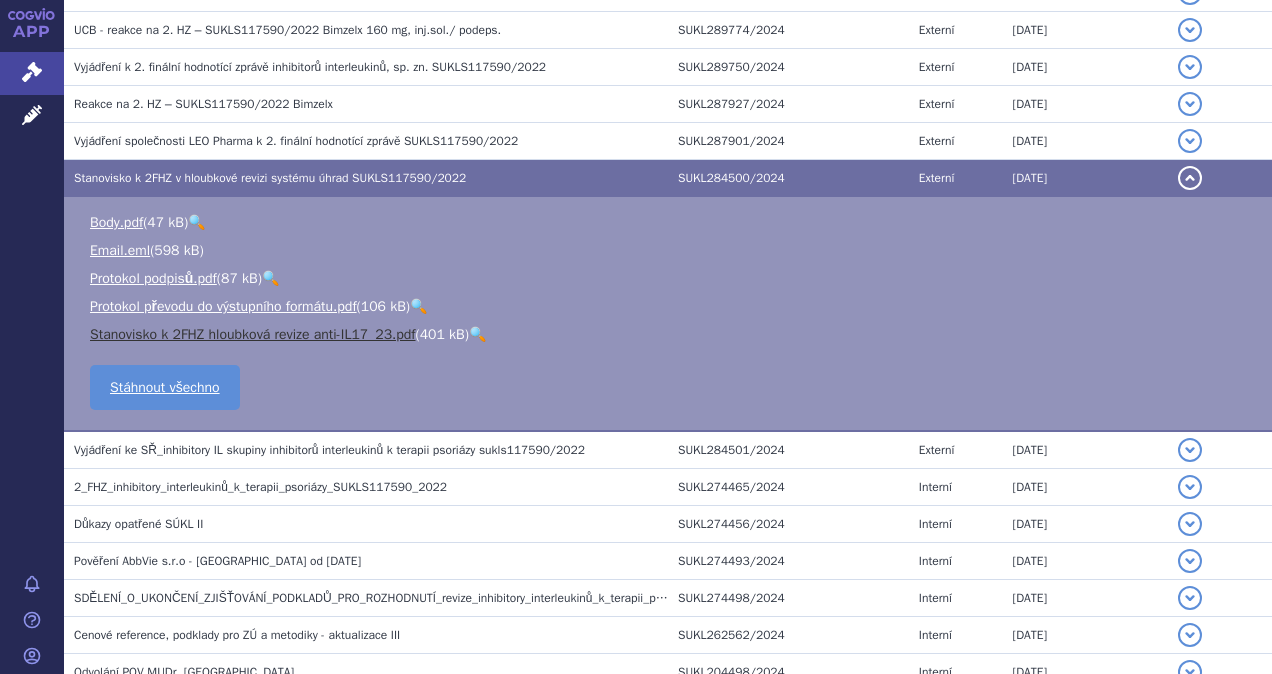 click on "Stanovisko k 2FHZ hloubková revize anti-IL17_23.pdf" at bounding box center [253, 334] 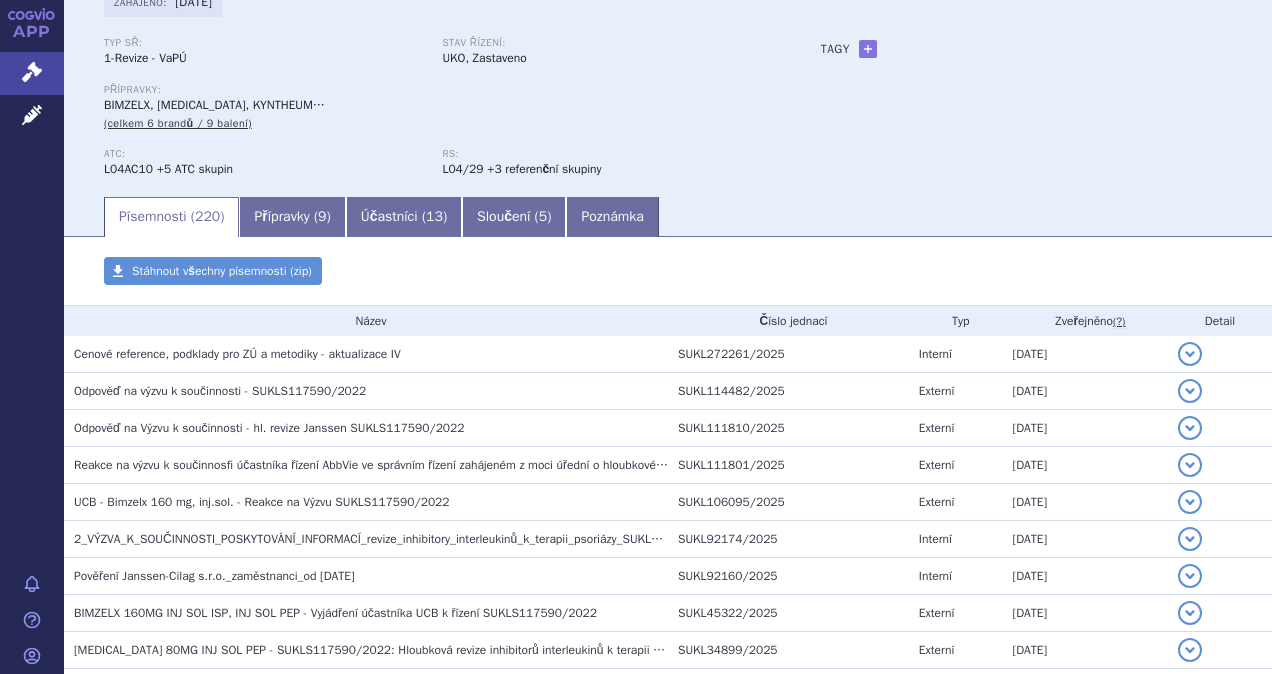 scroll, scrollTop: 0, scrollLeft: 0, axis: both 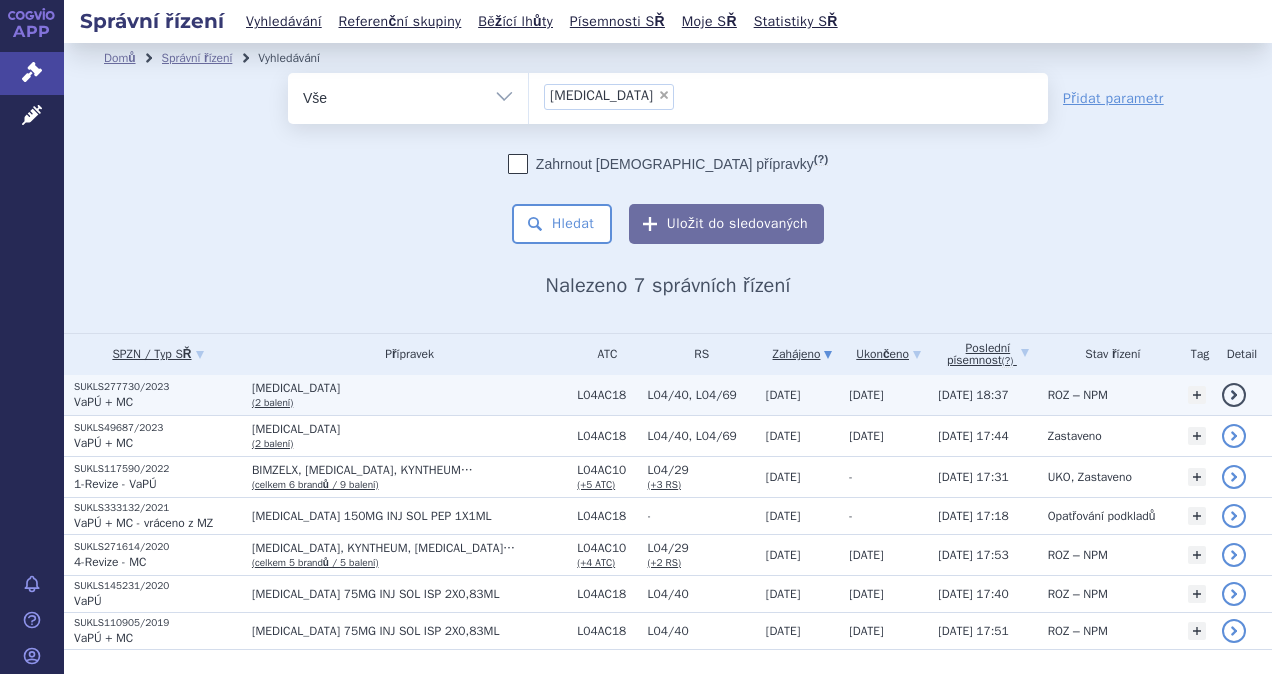click on "VaPÚ + MC" at bounding box center (103, 402) 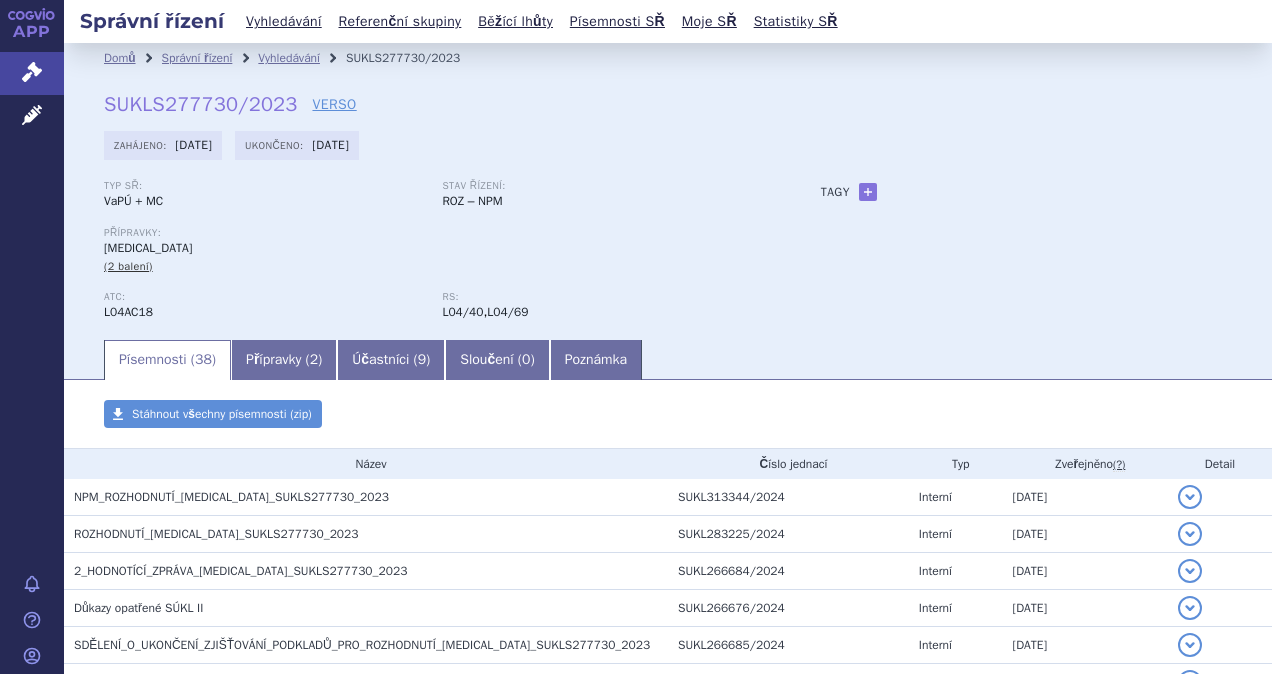 scroll, scrollTop: 0, scrollLeft: 0, axis: both 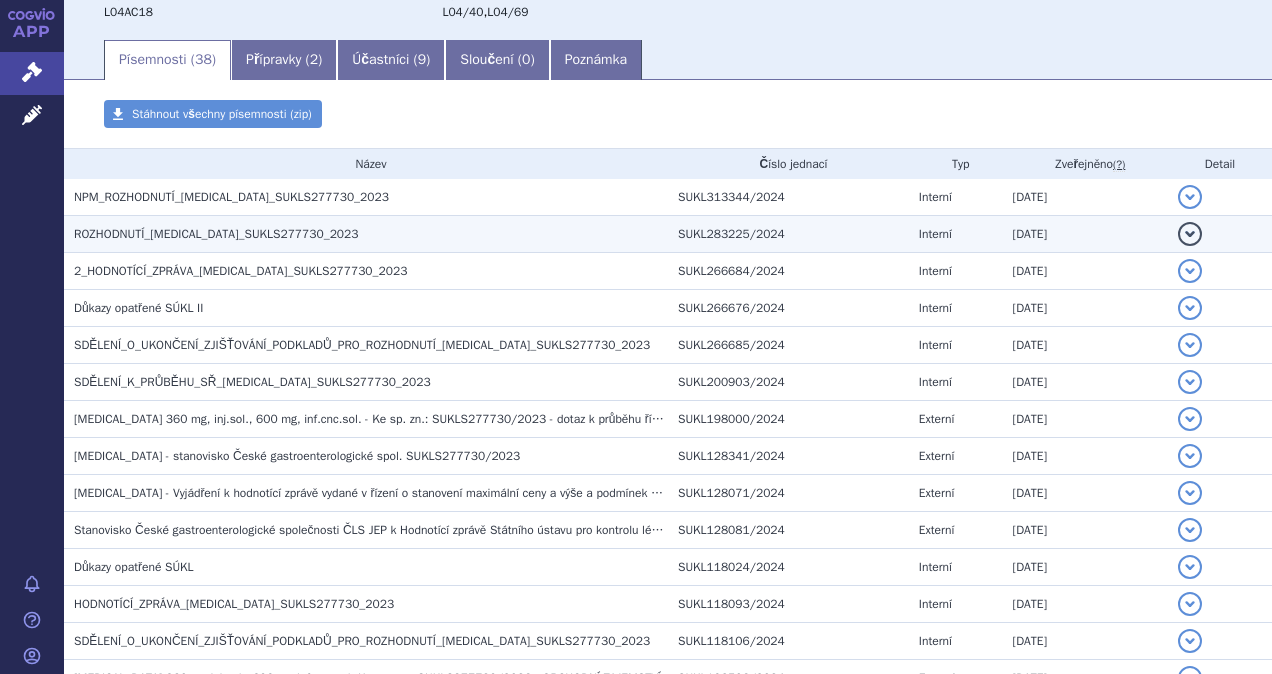 click on "ROZHODNUTÍ_[MEDICAL_DATA]_SUKLS277730_2023" at bounding box center [216, 234] 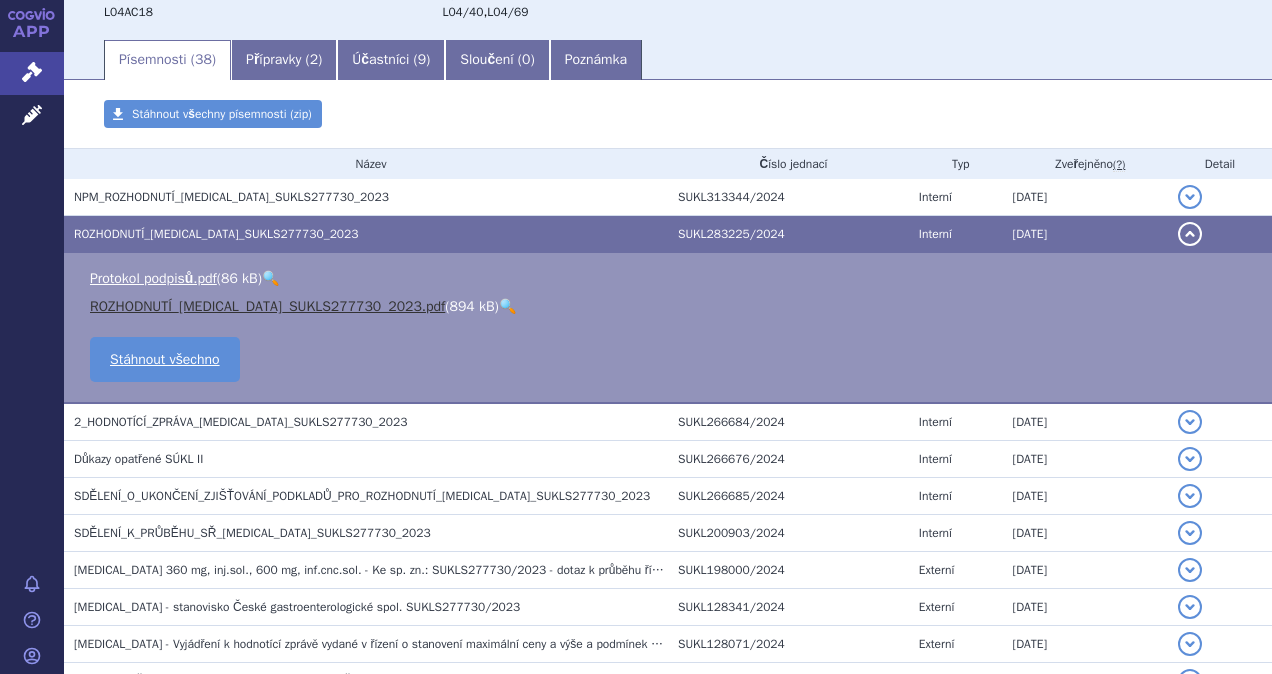 click on "ROZHODNUTÍ_SKYRIZI_SUKLS277730_2023.pdf" at bounding box center [267, 306] 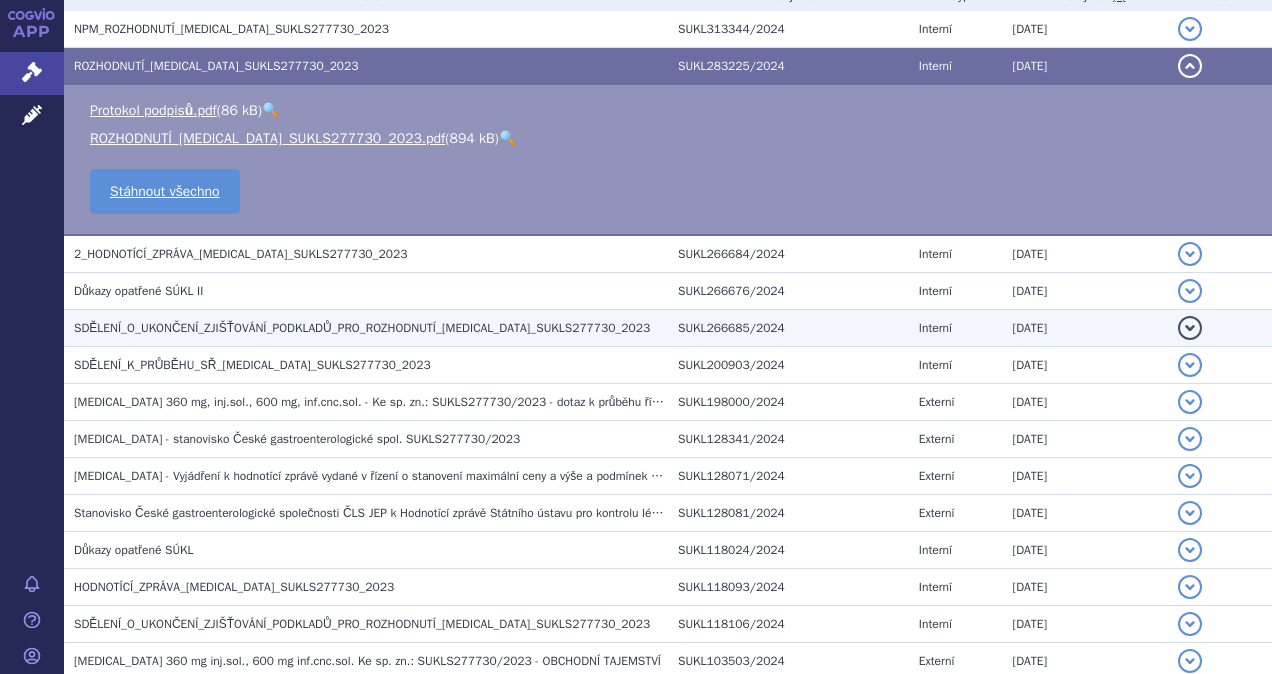 scroll, scrollTop: 500, scrollLeft: 0, axis: vertical 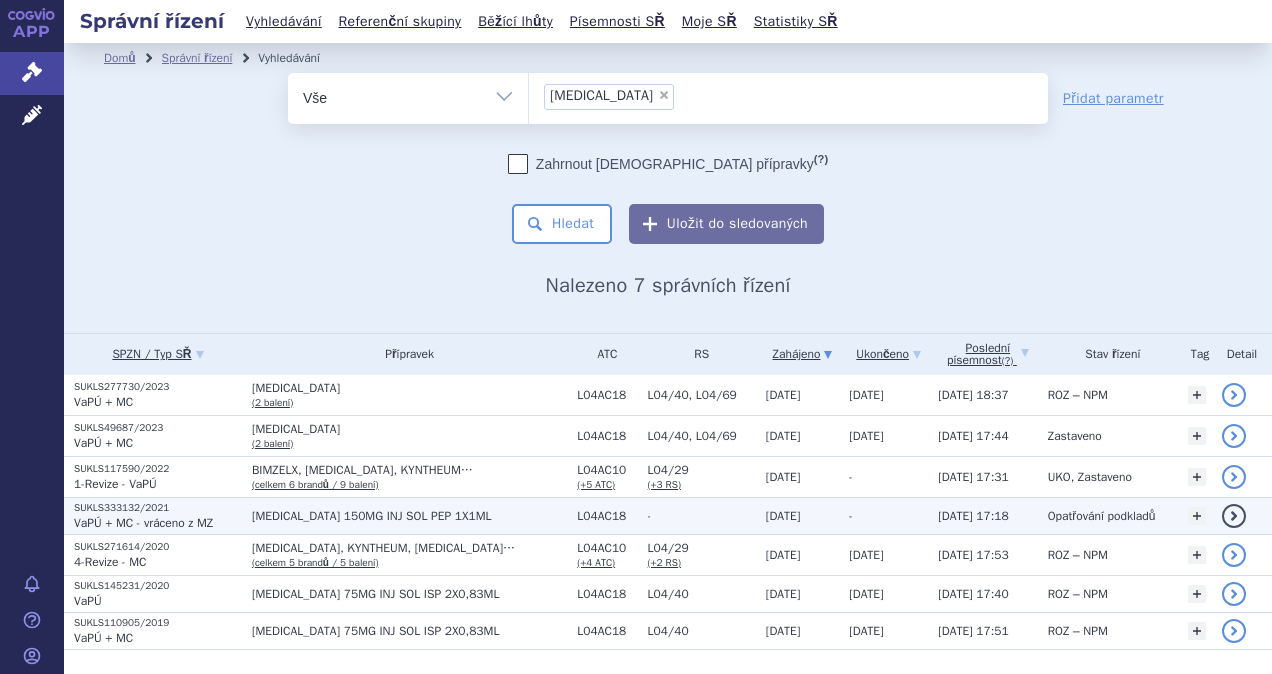 click on "[MEDICAL_DATA] 150MG INJ SOL PEP 1X1ML" at bounding box center (409, 516) 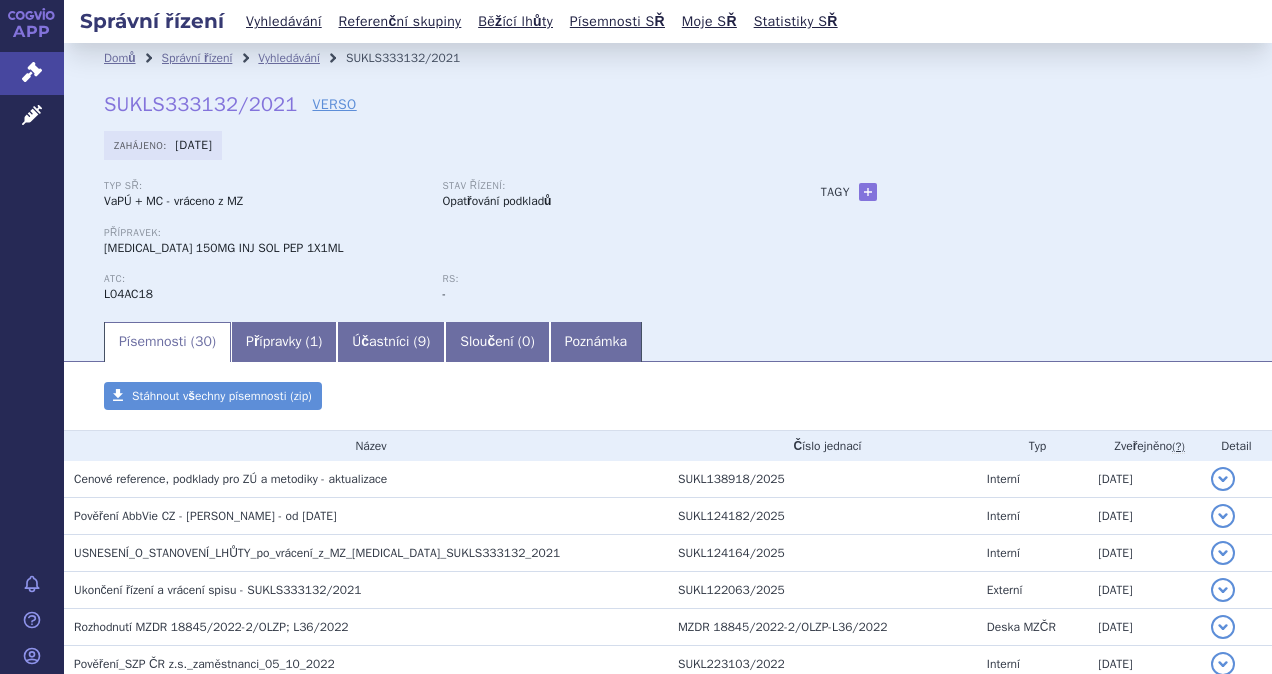 scroll, scrollTop: 0, scrollLeft: 0, axis: both 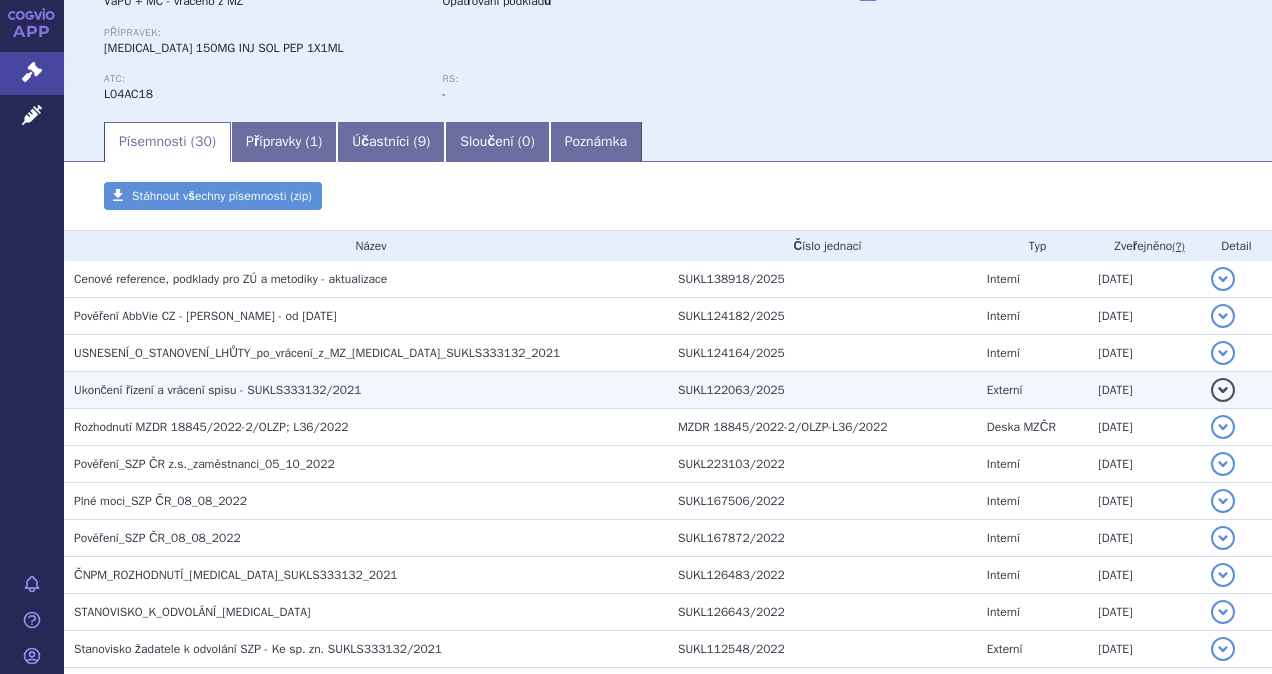 click on "Ukončení řízení a vrácení spisu - SUKLS333132/2021" at bounding box center [217, 390] 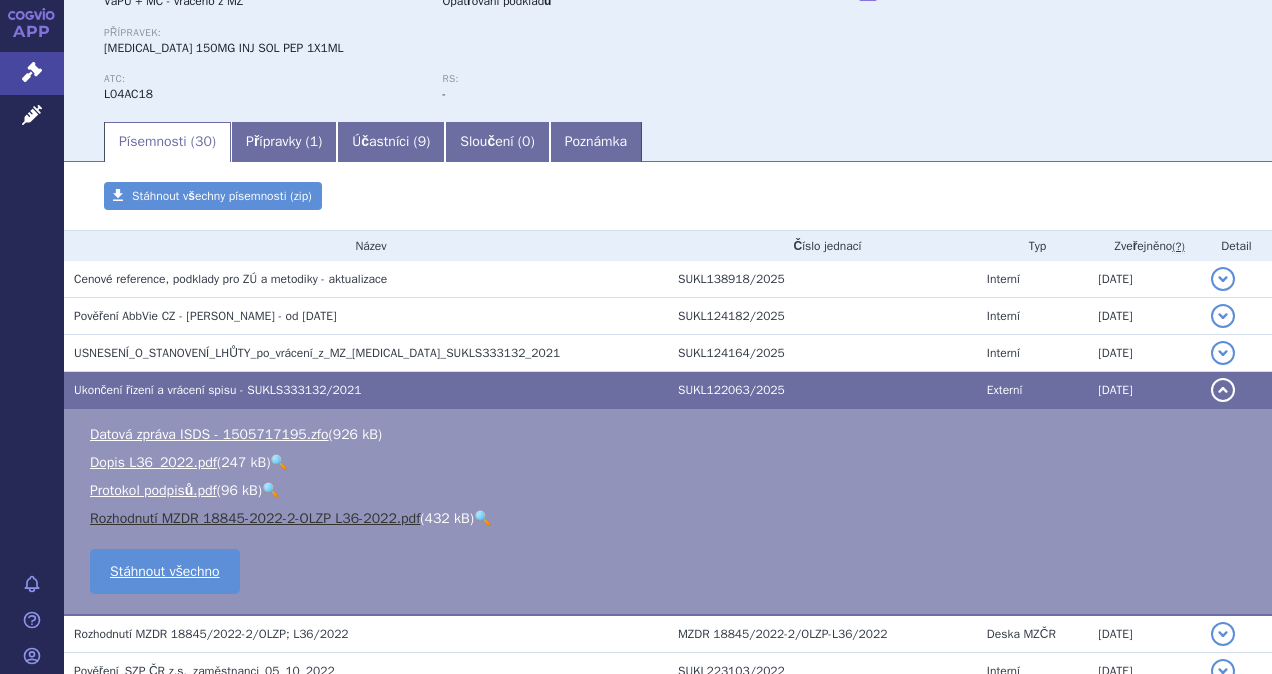 click on "Rozhodnutí MZDR 18845-2022-2-OLZP L36-2022.pdf" at bounding box center [255, 518] 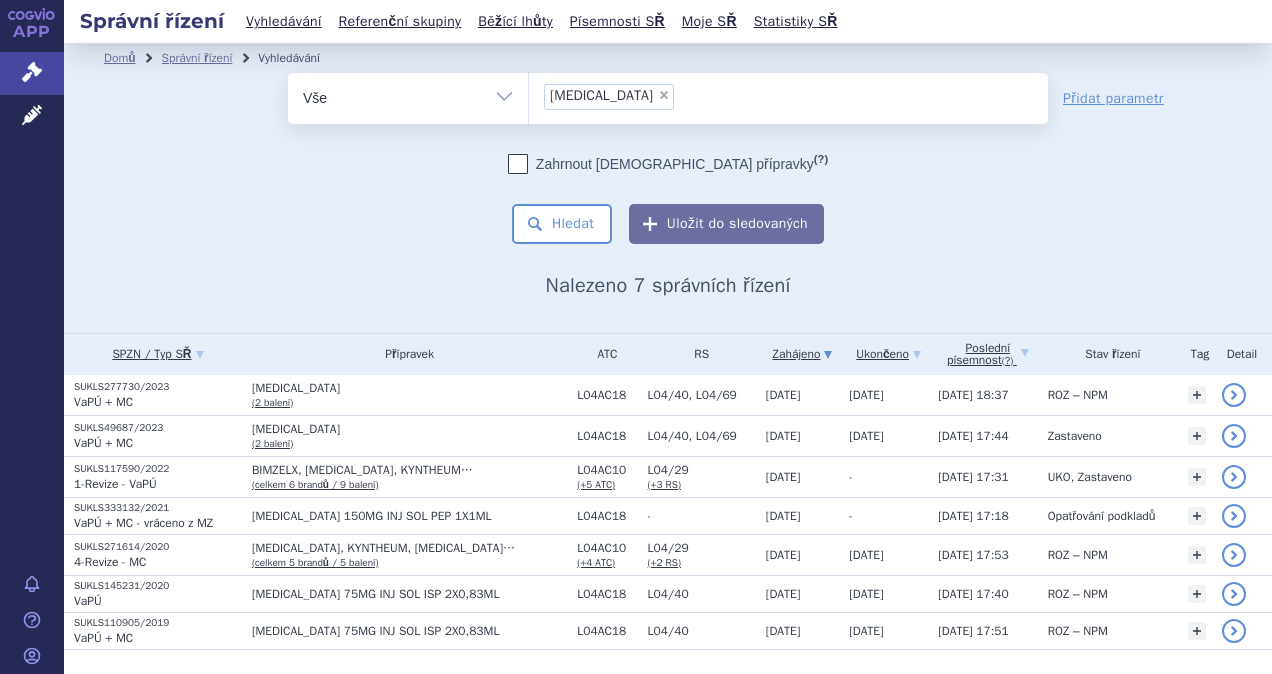 scroll, scrollTop: 0, scrollLeft: 0, axis: both 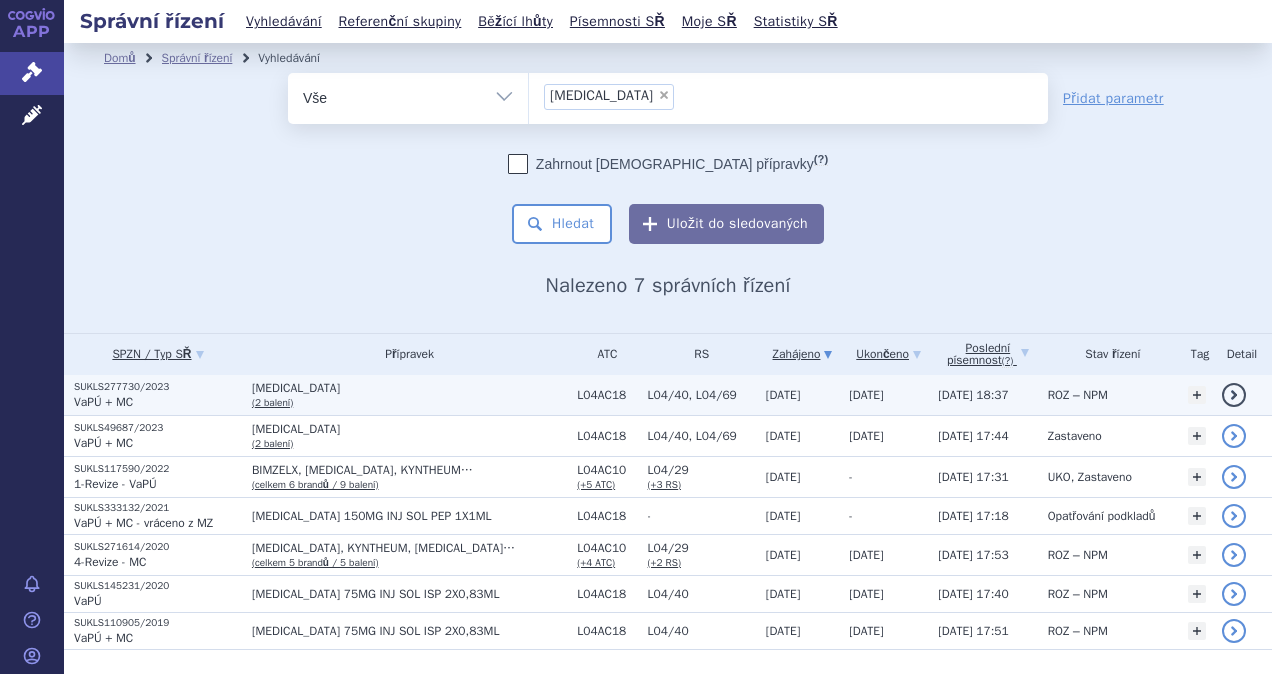 click on "[MEDICAL_DATA]" at bounding box center (409, 388) 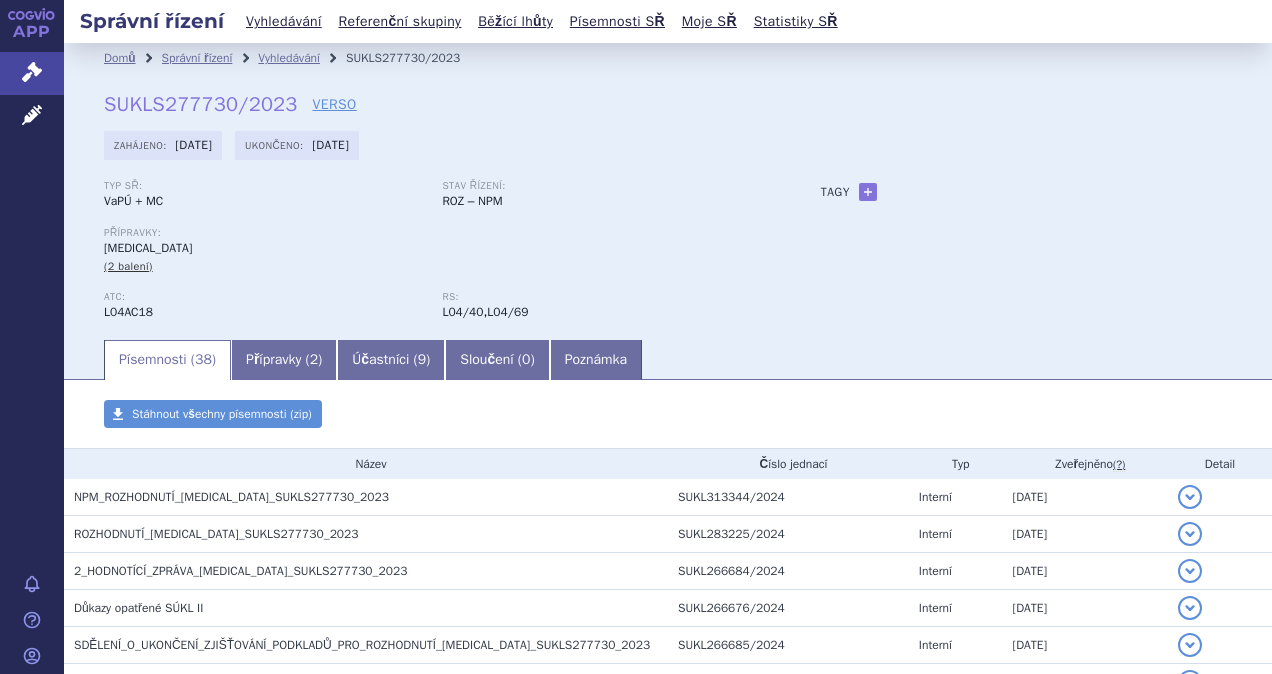 scroll, scrollTop: 0, scrollLeft: 0, axis: both 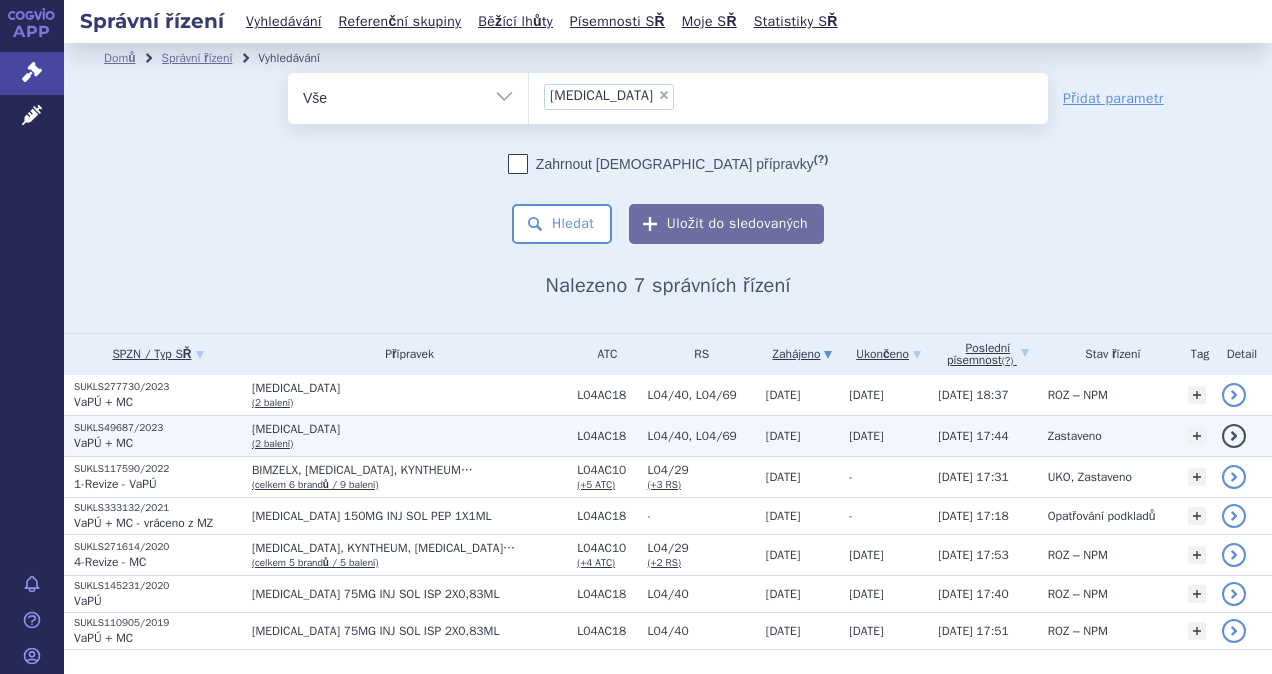 click on "[MEDICAL_DATA]" at bounding box center [409, 429] 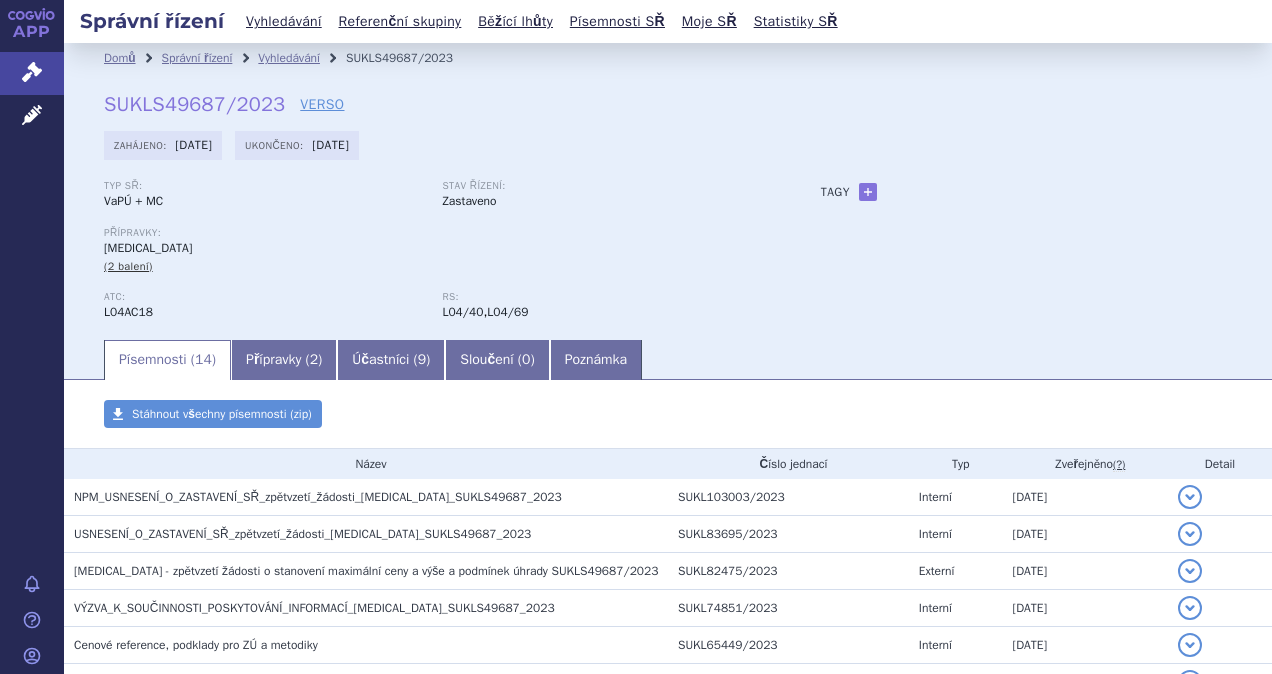 scroll, scrollTop: 0, scrollLeft: 0, axis: both 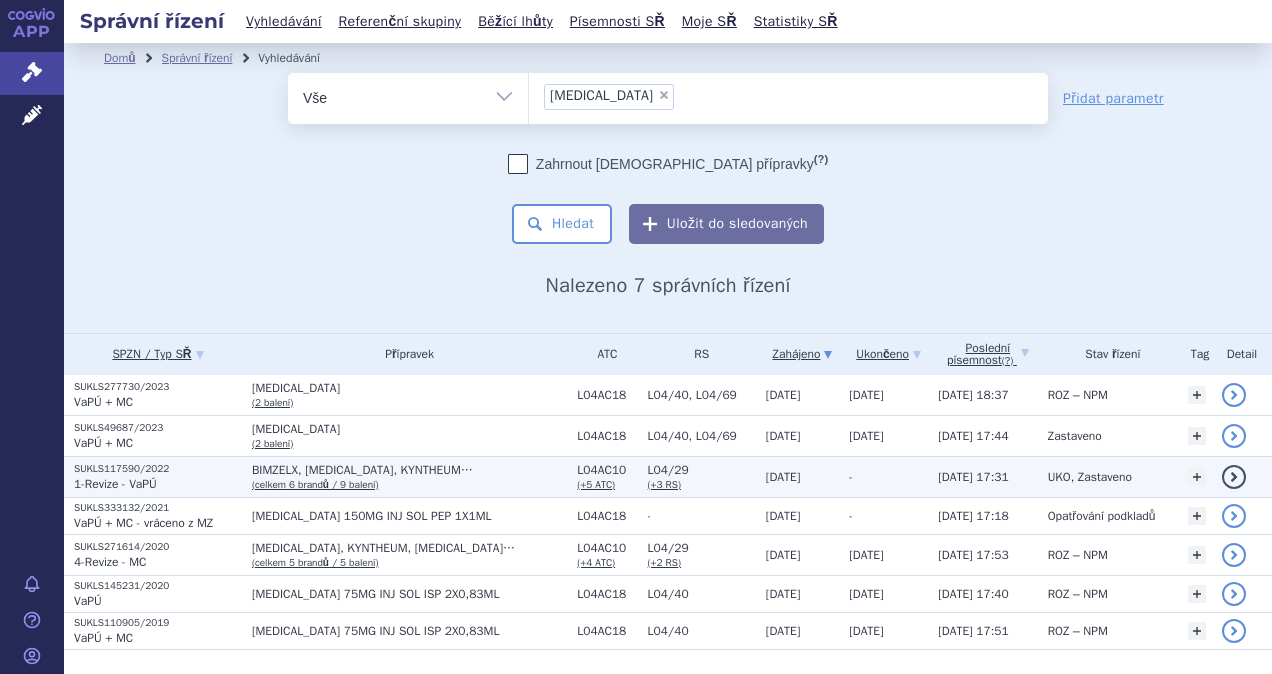 click on "SUKLS117590/2022" at bounding box center (158, 469) 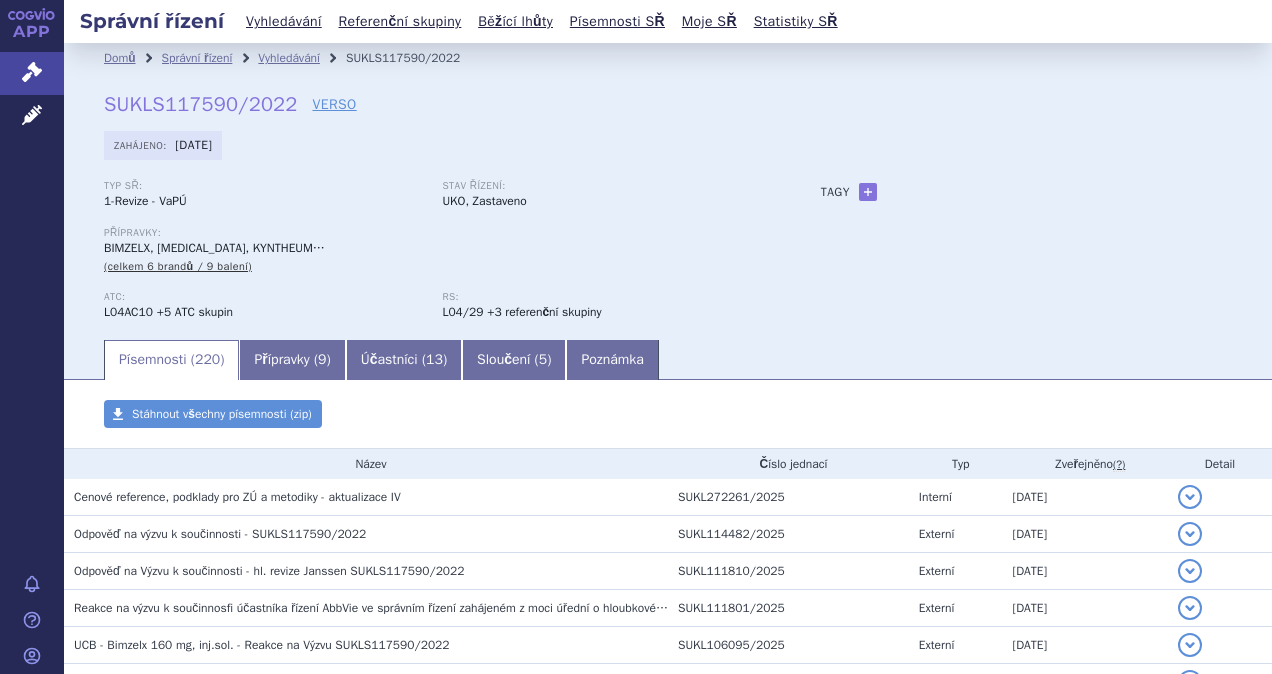 scroll, scrollTop: 0, scrollLeft: 0, axis: both 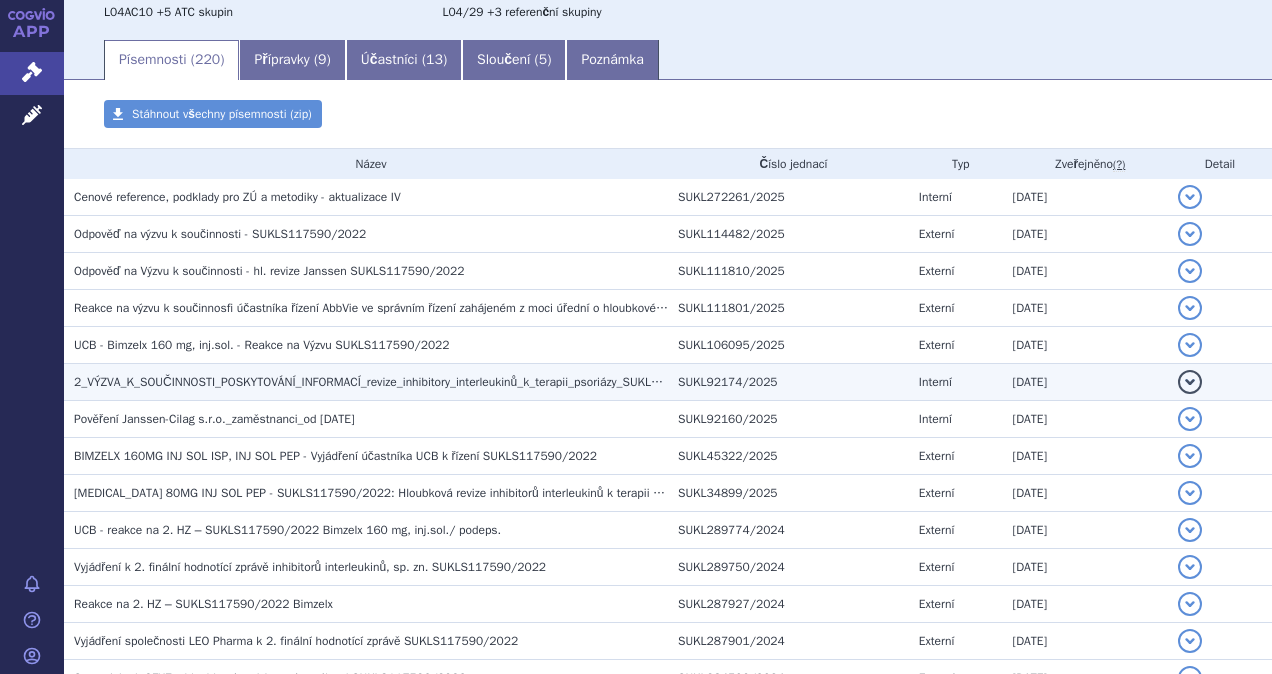 click on "2_VÝZVA_K_SOUČINNOSTI_POSKYTOVÁNÍ_INFORMACÍ_revize_inhibitory_interleukinů_k_terapii_psoriázy_SUKLS117590_2022" at bounding box center (405, 382) 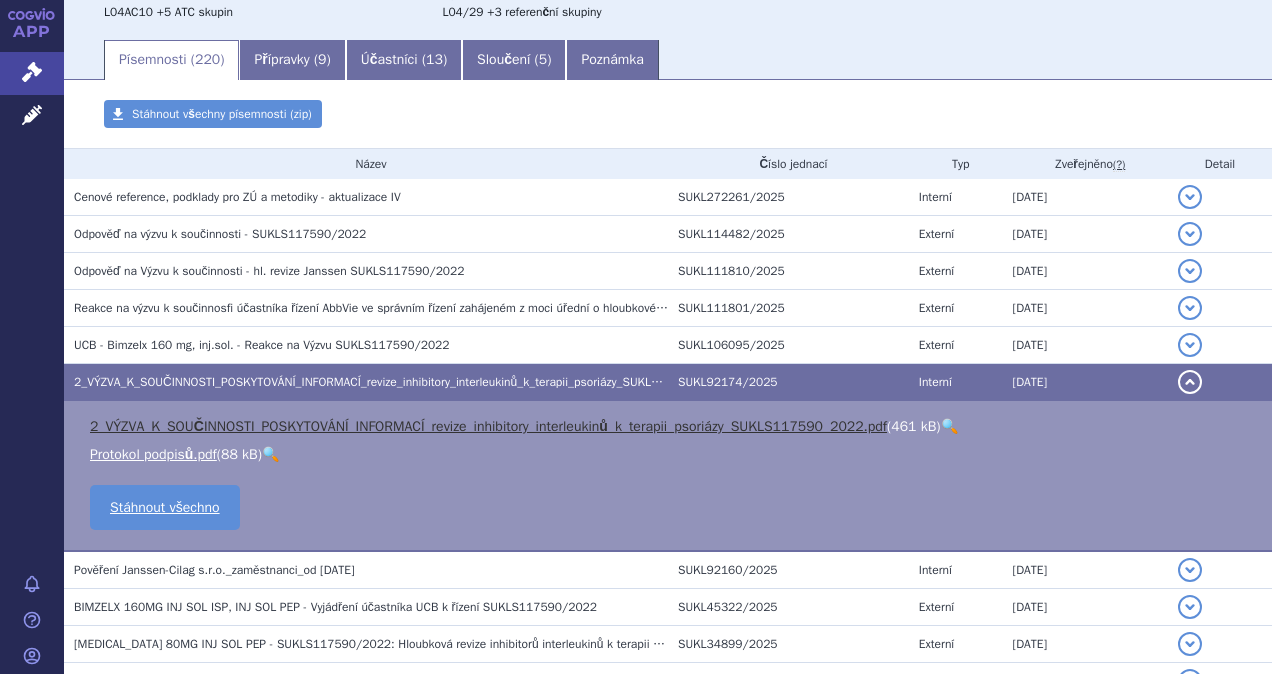 click on "2_VÝZVA_K_SOUČINNOSTI_POSKYTOVÁNÍ_INFORMACÍ_revize_inhibitory_interleukinů_k_terapii_psoriázy_SUKLS117590_2022.pdf" at bounding box center (488, 426) 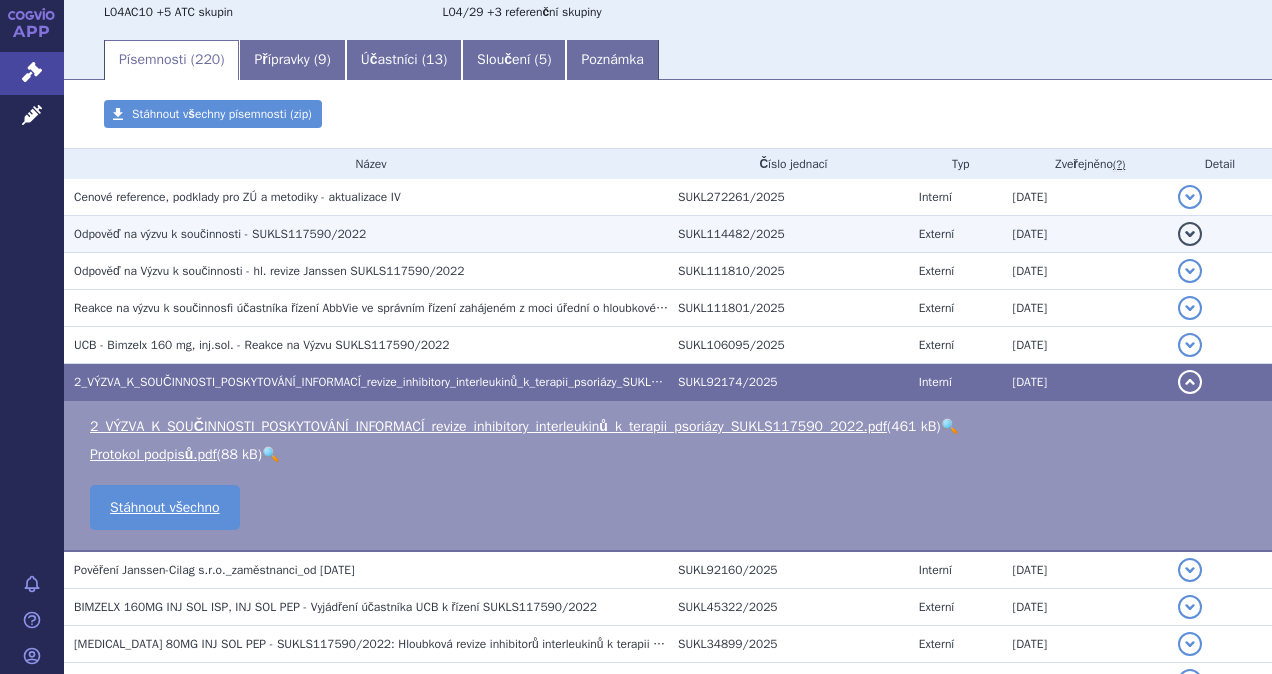 click on "Odpověď na výzvu k součinnosti - SUKLS117590/2022" at bounding box center (371, 234) 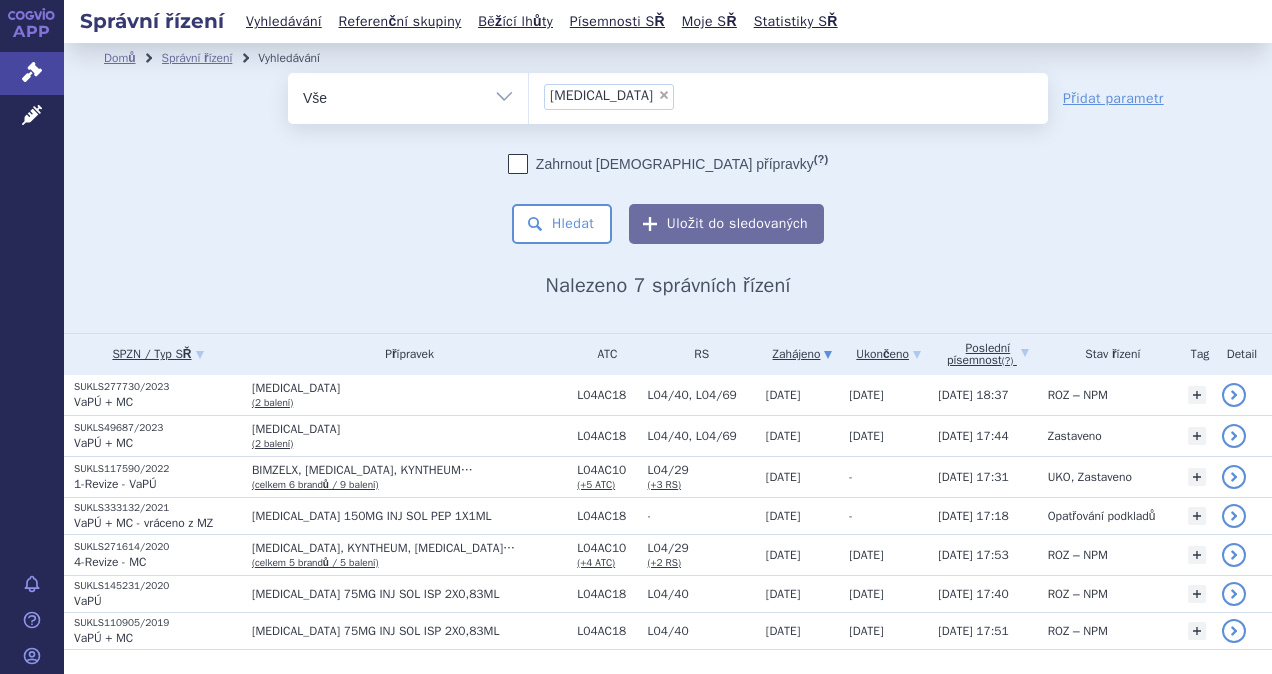 scroll, scrollTop: 0, scrollLeft: 0, axis: both 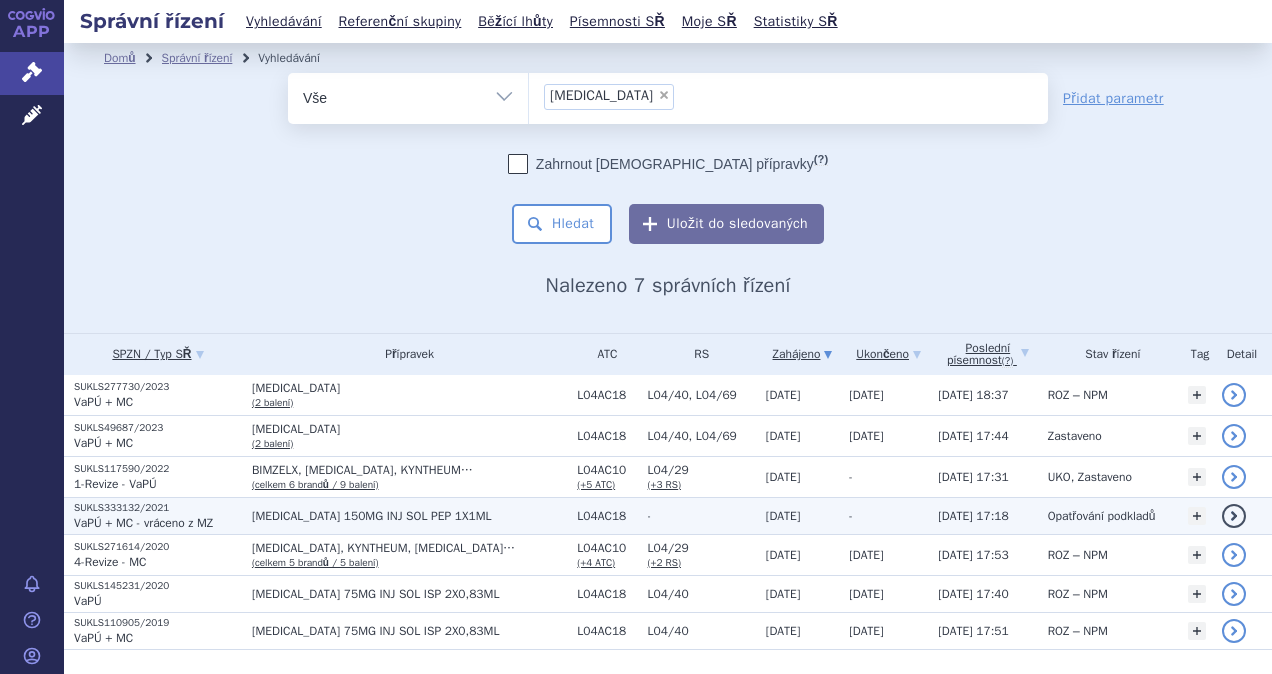 click on "[MEDICAL_DATA] 150MG INJ SOL PEP 1X1ML" at bounding box center [409, 516] 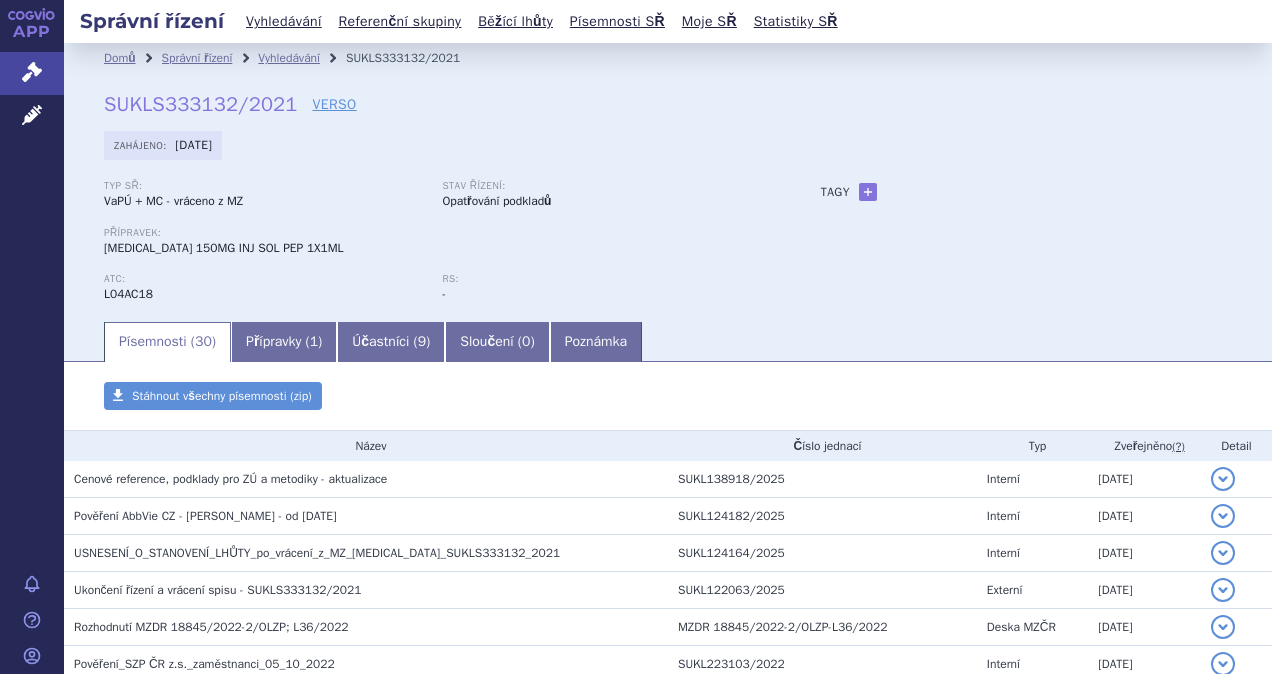scroll, scrollTop: 0, scrollLeft: 0, axis: both 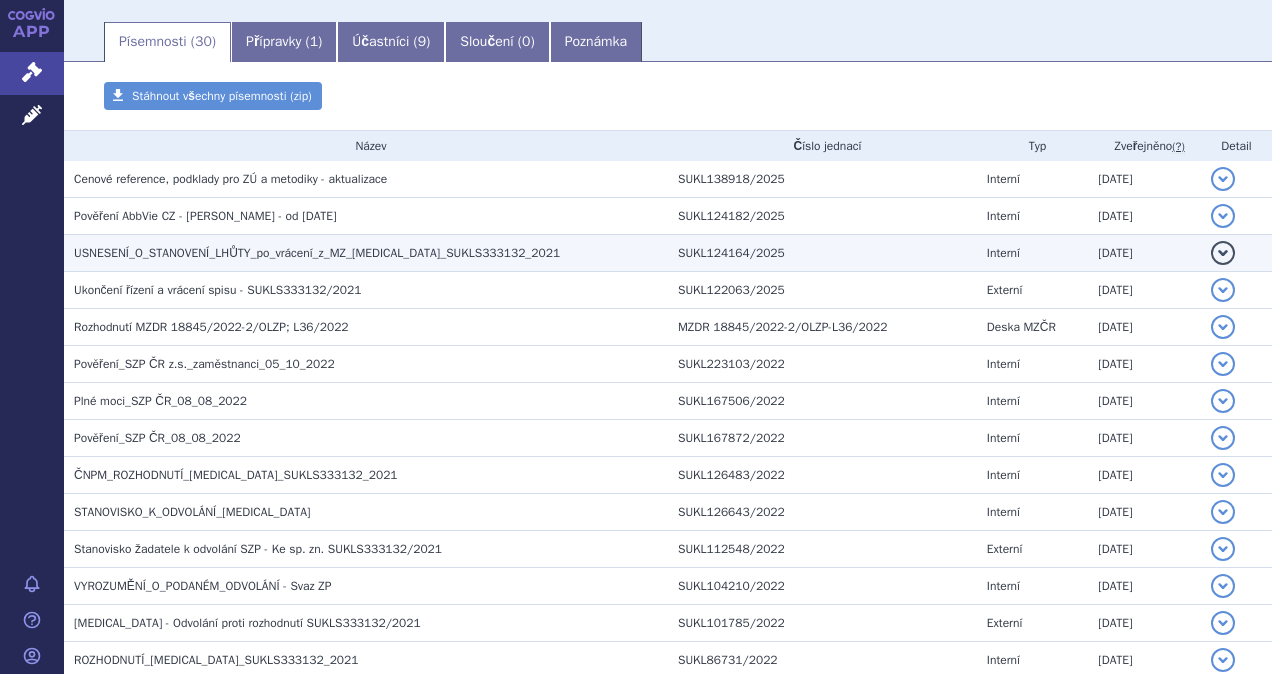 click on "USNESENÍ_O_STANOVENÍ_LHŮTY_po_vrácení_z_MZ_SKYRIZI_SUKLS333132_2021" at bounding box center (317, 253) 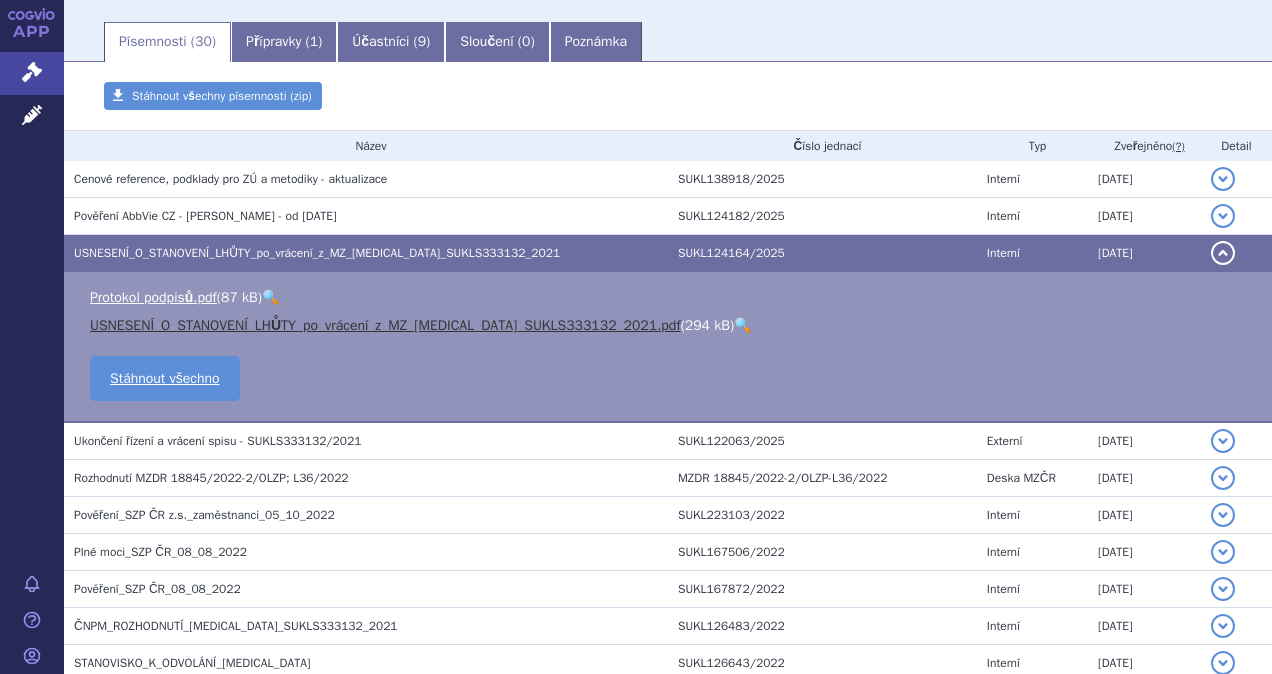click on "USNESENÍ_O_STANOVENÍ_LHŮTY_po_vrácení_z_MZ_SKYRIZI_SUKLS333132_2021.pdf" at bounding box center (385, 325) 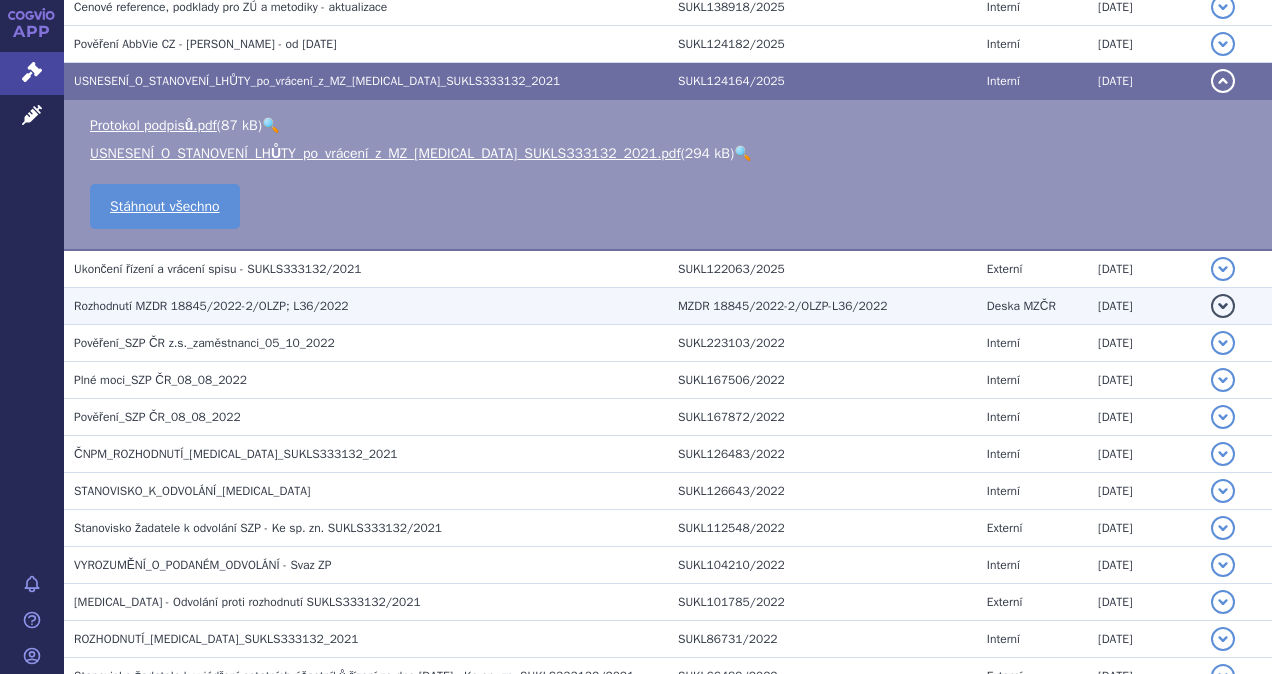 scroll, scrollTop: 500, scrollLeft: 0, axis: vertical 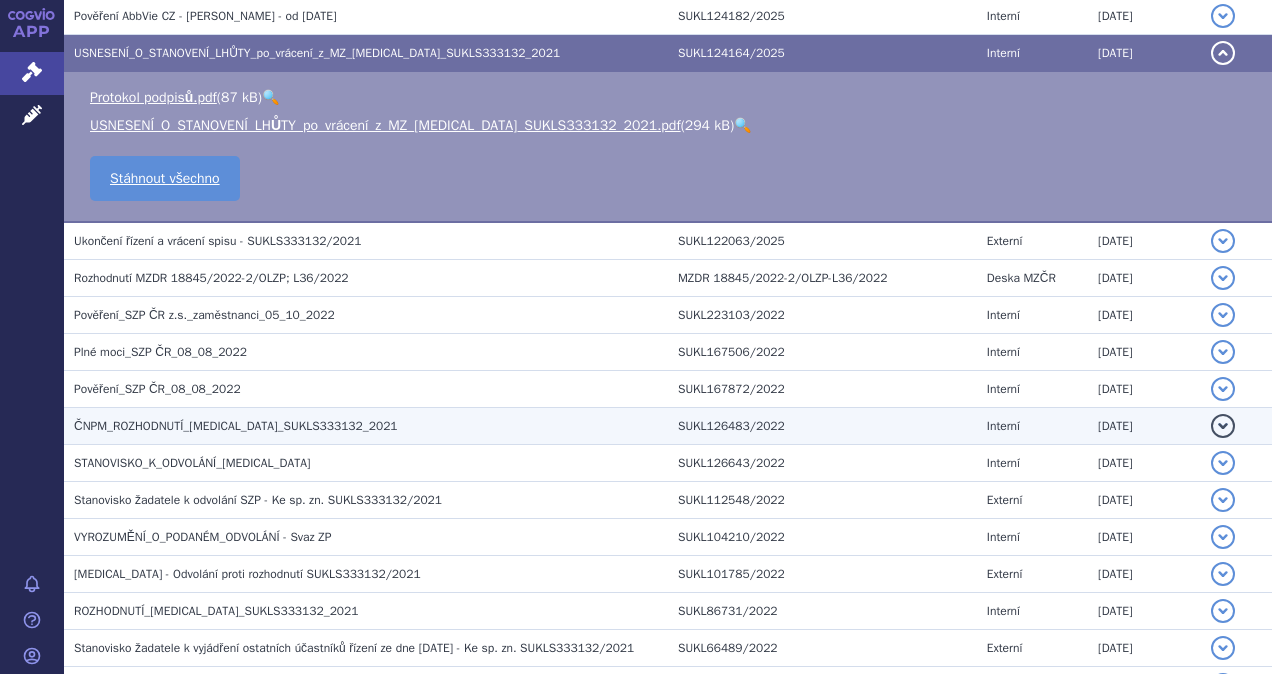 click on "ČNPM_ROZHODNUTÍ_SKYRIZI_SUKLS333132_2021" at bounding box center (236, 426) 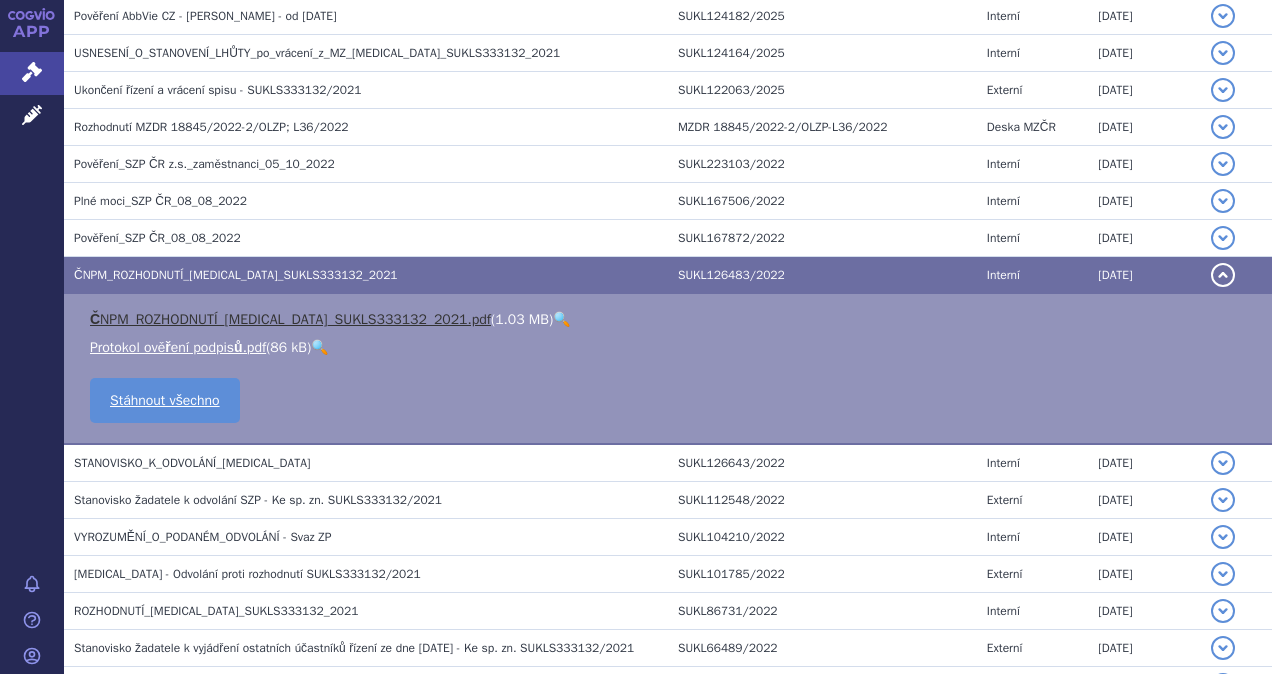 click on "ČNPM_ROZHODNUTÍ_SKYRIZI_SUKLS333132_2021.pdf" at bounding box center (290, 319) 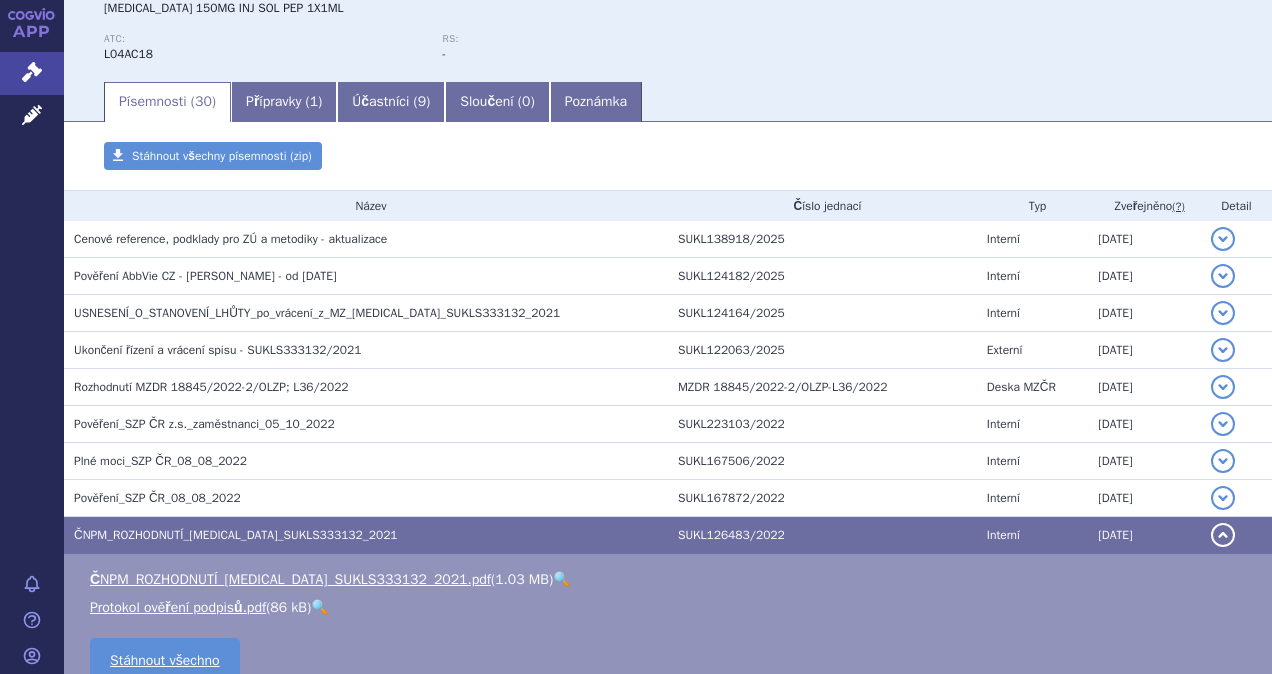 scroll, scrollTop: 100, scrollLeft: 0, axis: vertical 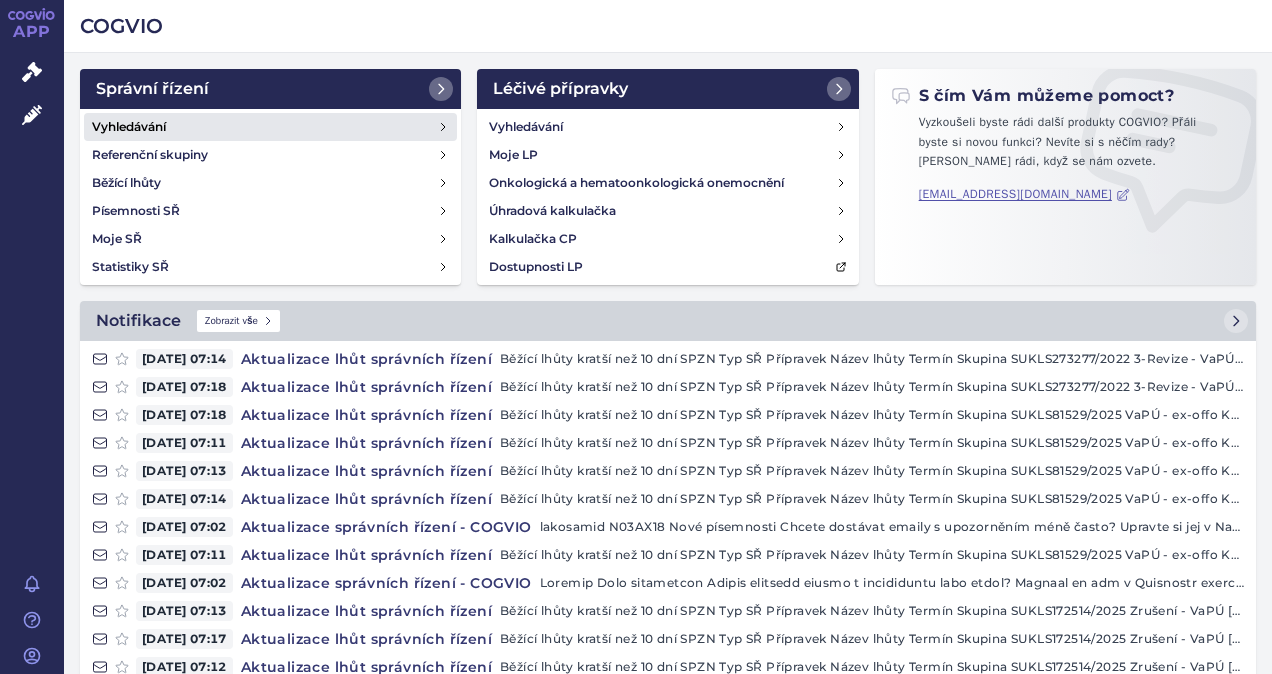 click on "Vyhledávání" at bounding box center [129, 127] 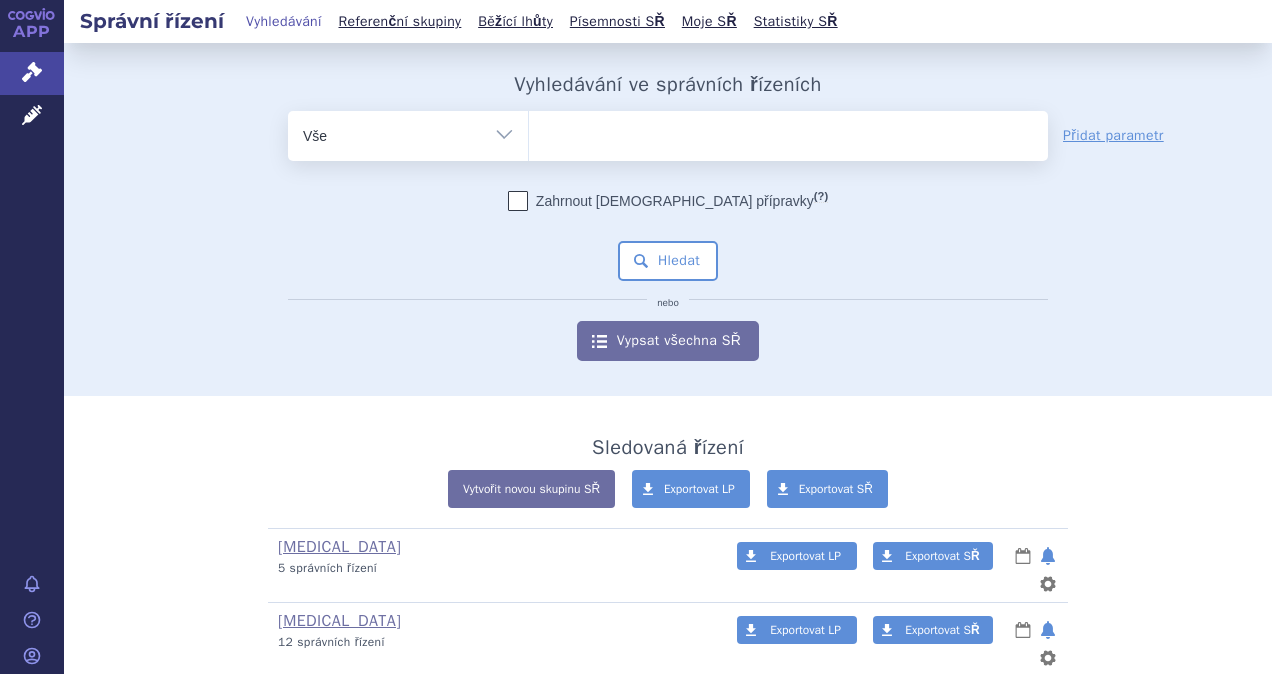 scroll, scrollTop: 0, scrollLeft: 0, axis: both 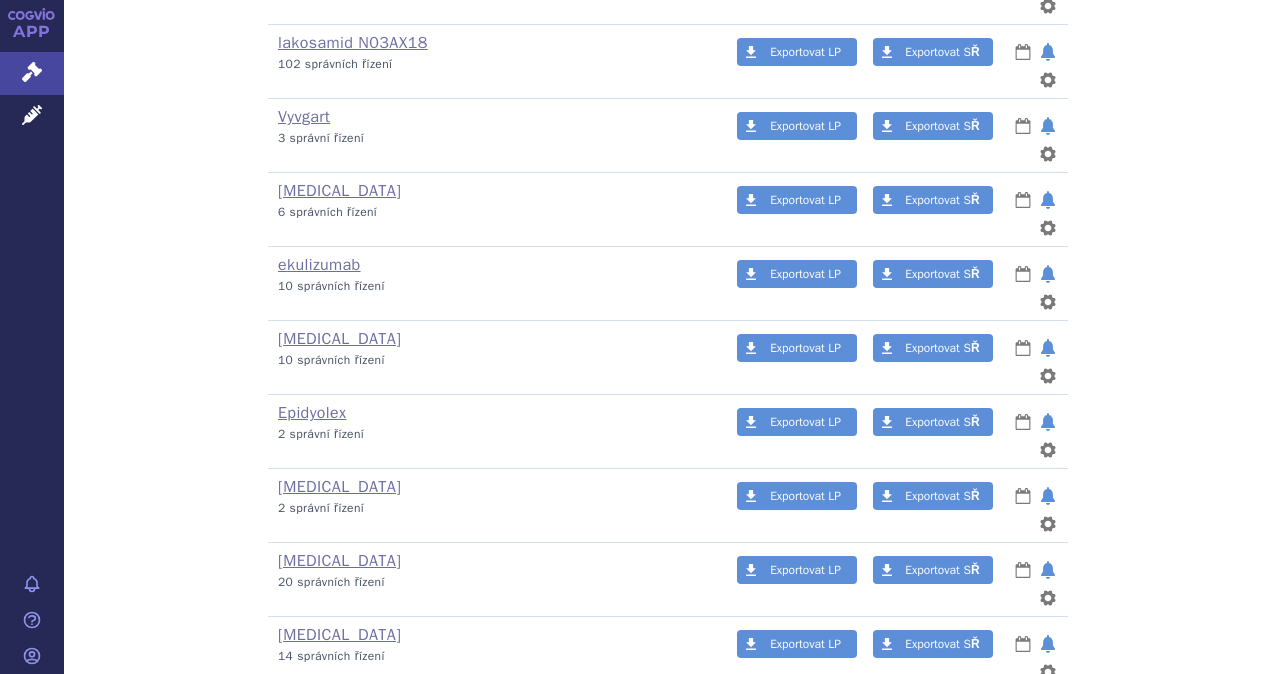 click on "Bimzelx" at bounding box center (306, 783) 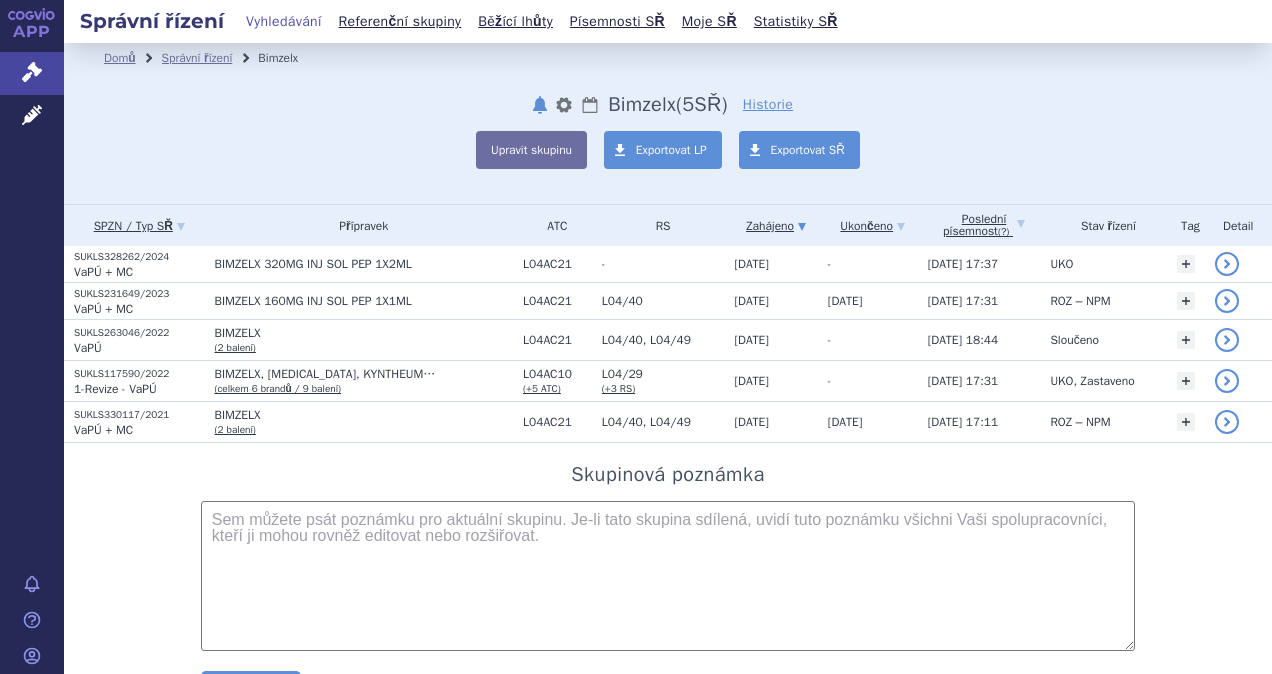 scroll, scrollTop: 0, scrollLeft: 0, axis: both 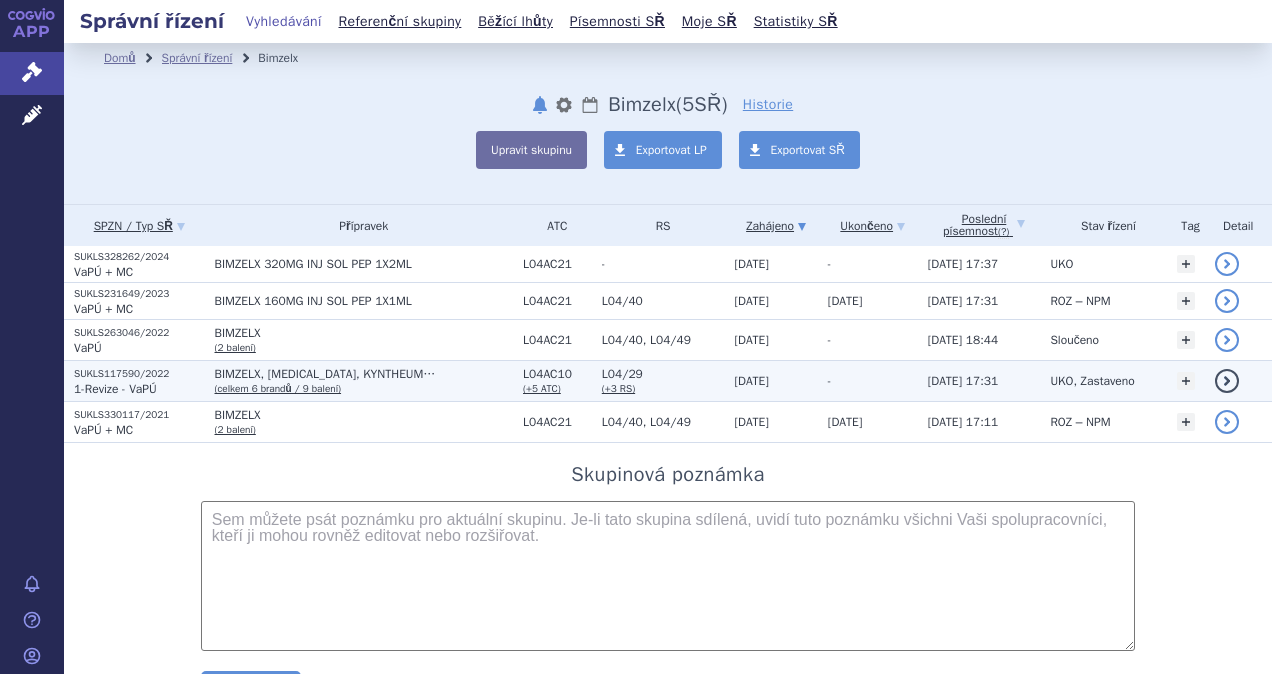 click on "SUKLS117590/2022" at bounding box center [139, 374] 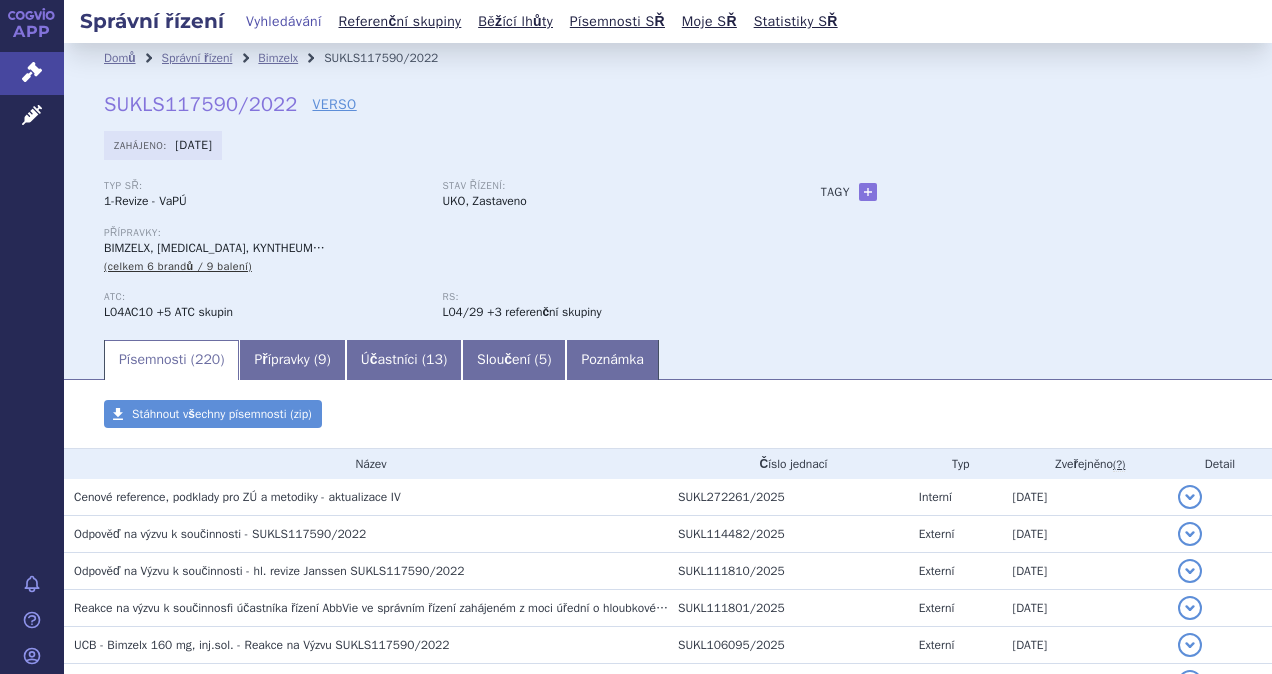 scroll, scrollTop: 0, scrollLeft: 0, axis: both 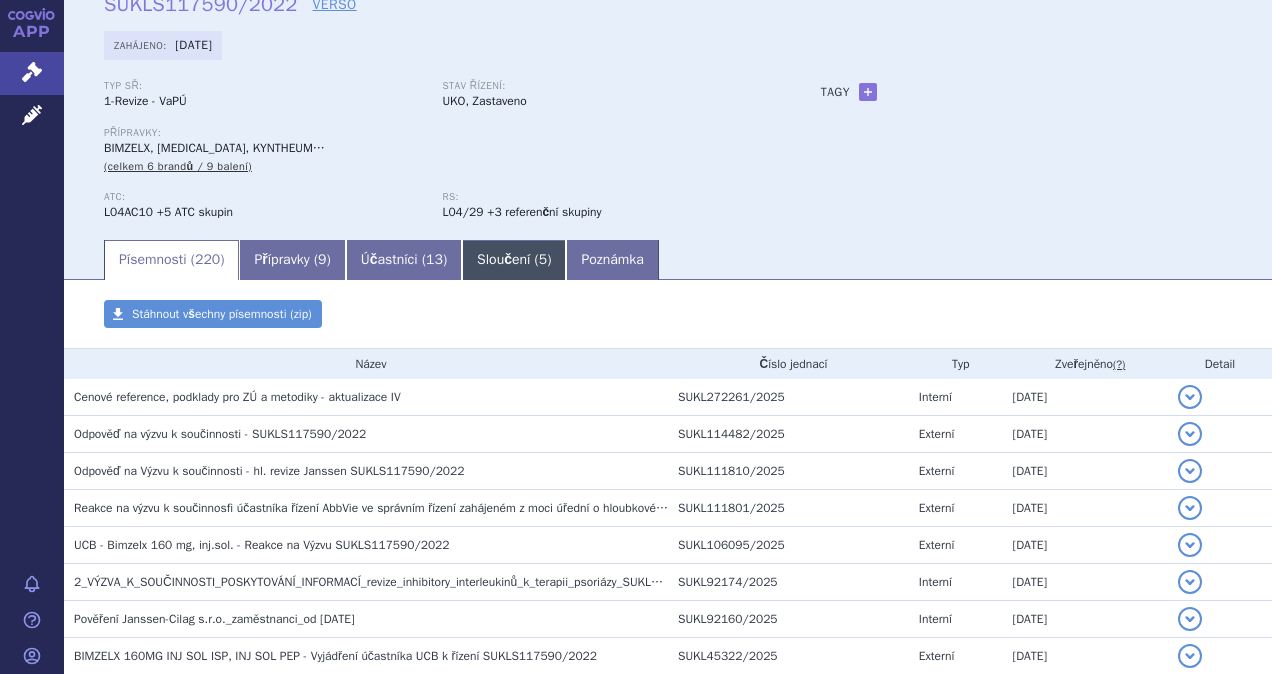 click on "Sloučení ( 5 )" at bounding box center (514, 260) 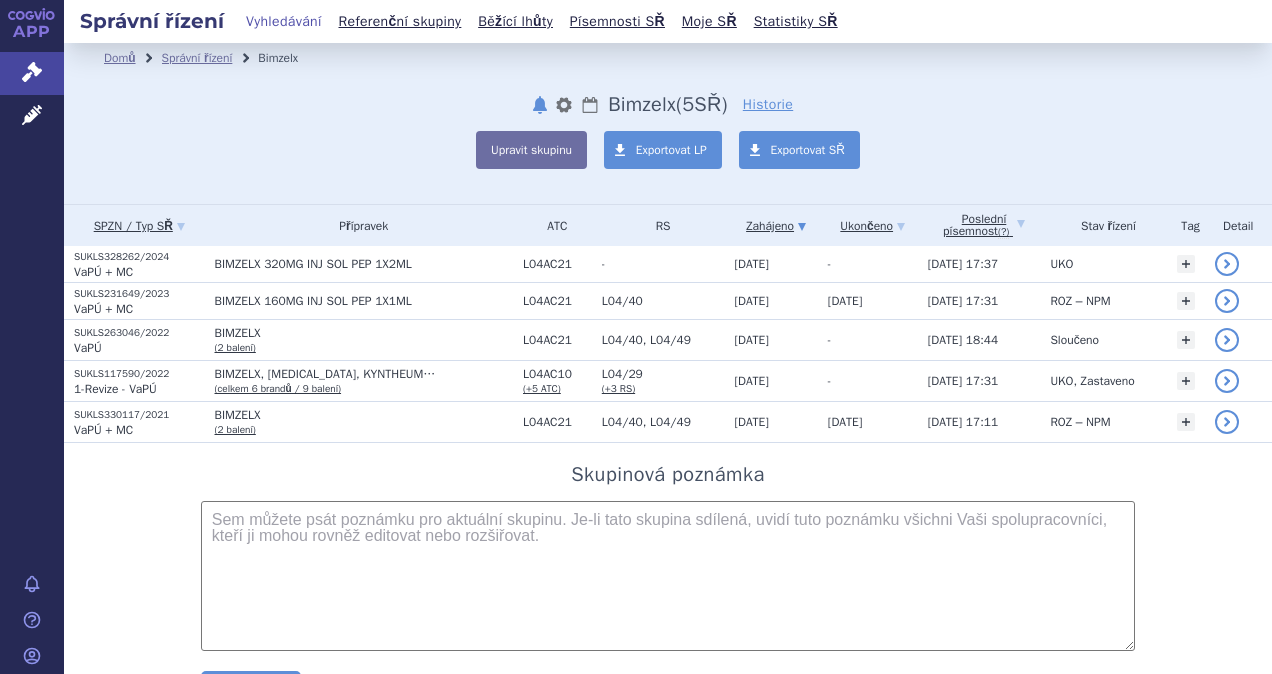 scroll, scrollTop: 0, scrollLeft: 0, axis: both 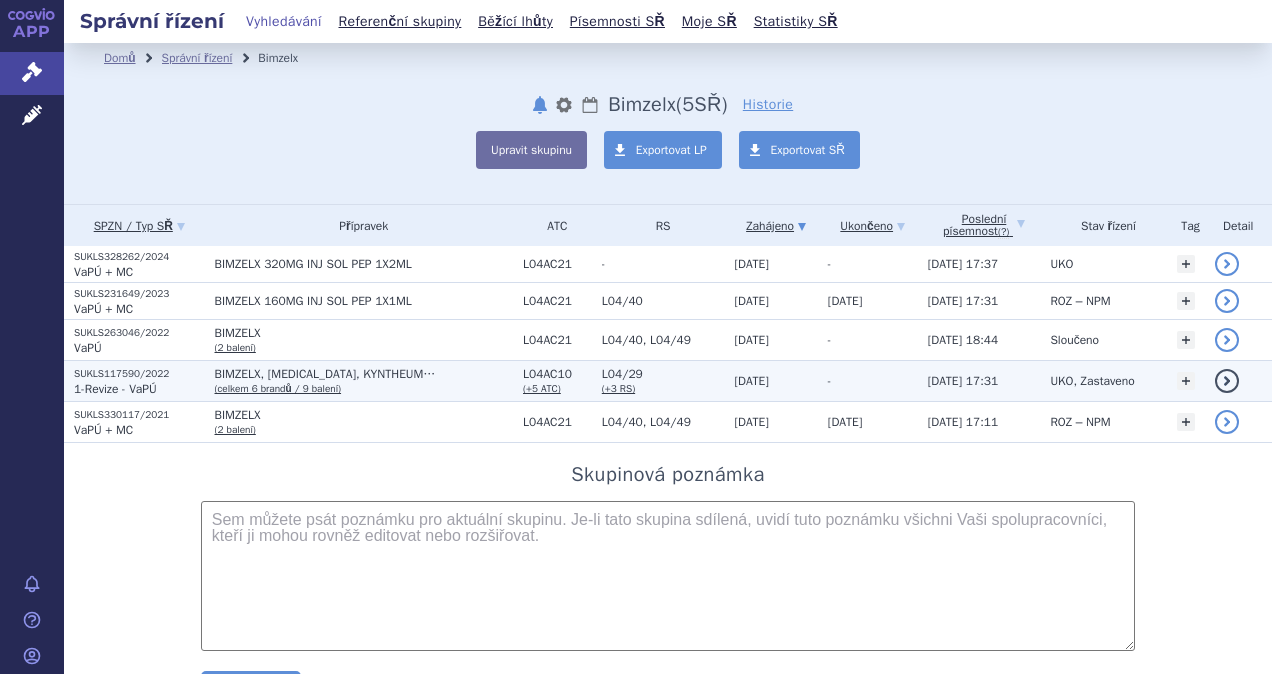 click on "1-Revize - VaPÚ" at bounding box center [115, 389] 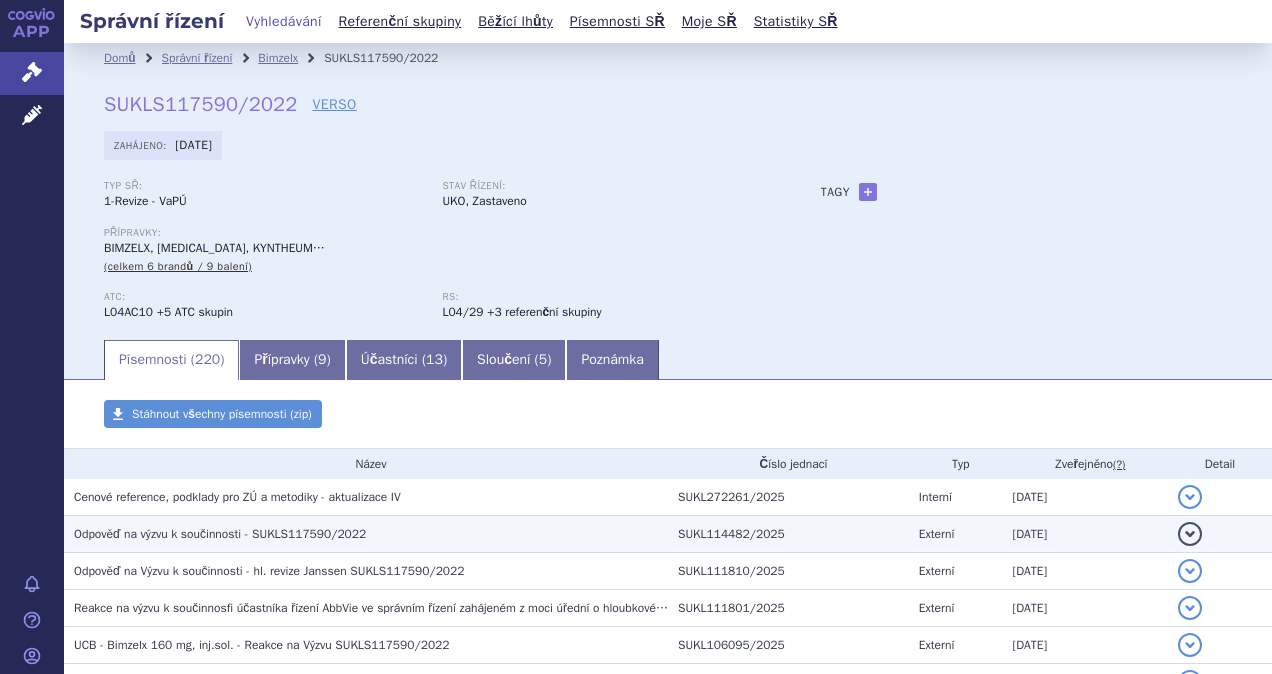 scroll, scrollTop: 0, scrollLeft: 0, axis: both 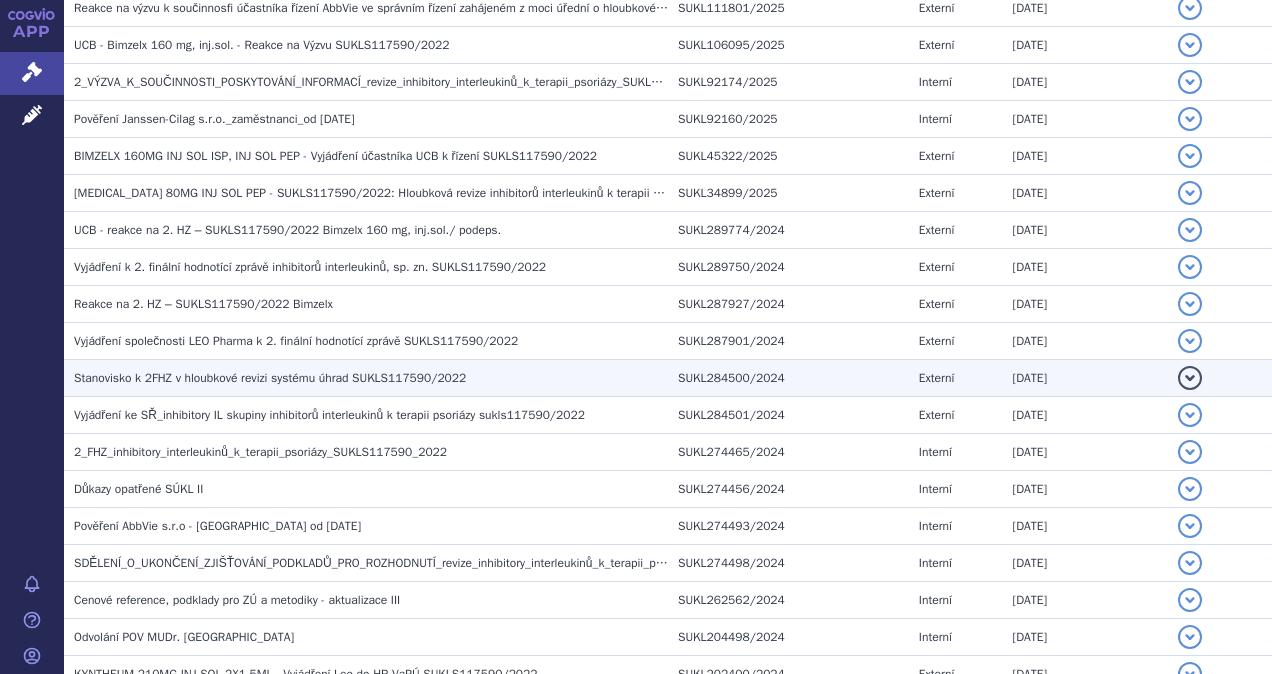 click on "Stanovisko k 2FHZ v hloubkové revizi systému úhrad SUKLS117590/2022" at bounding box center (270, 378) 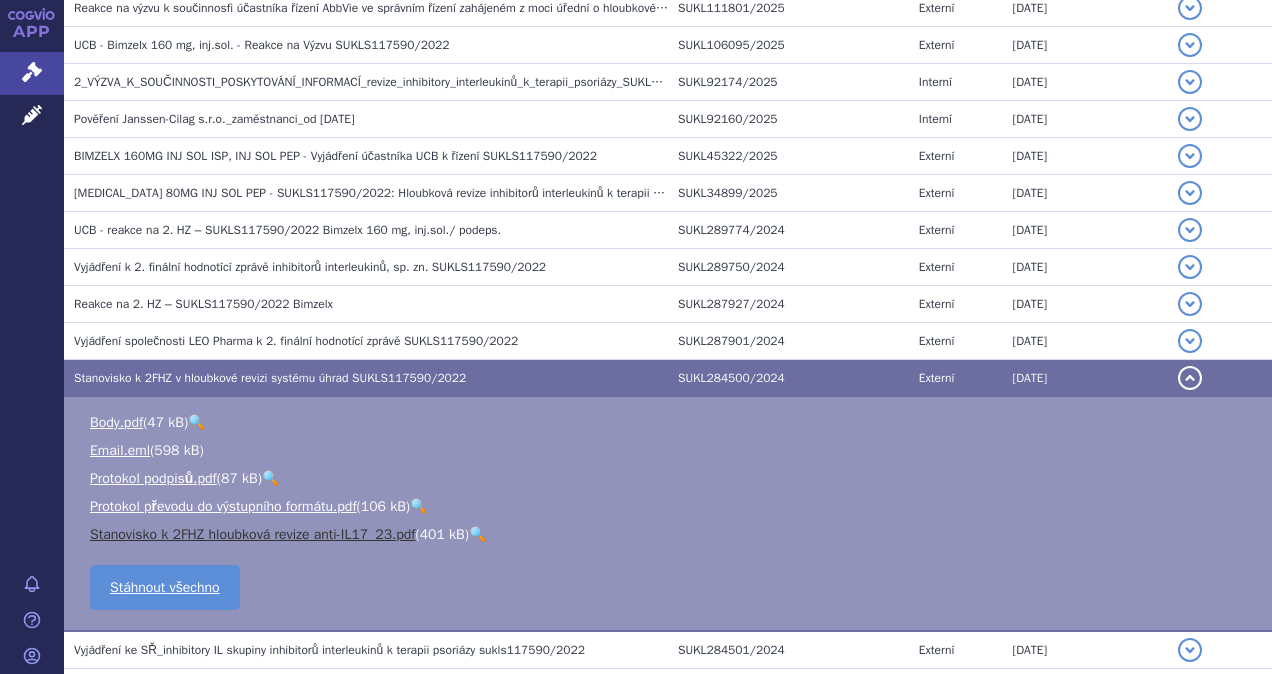 click on "Stanovisko k 2FHZ hloubková revize anti-IL17_23.pdf" at bounding box center [253, 534] 